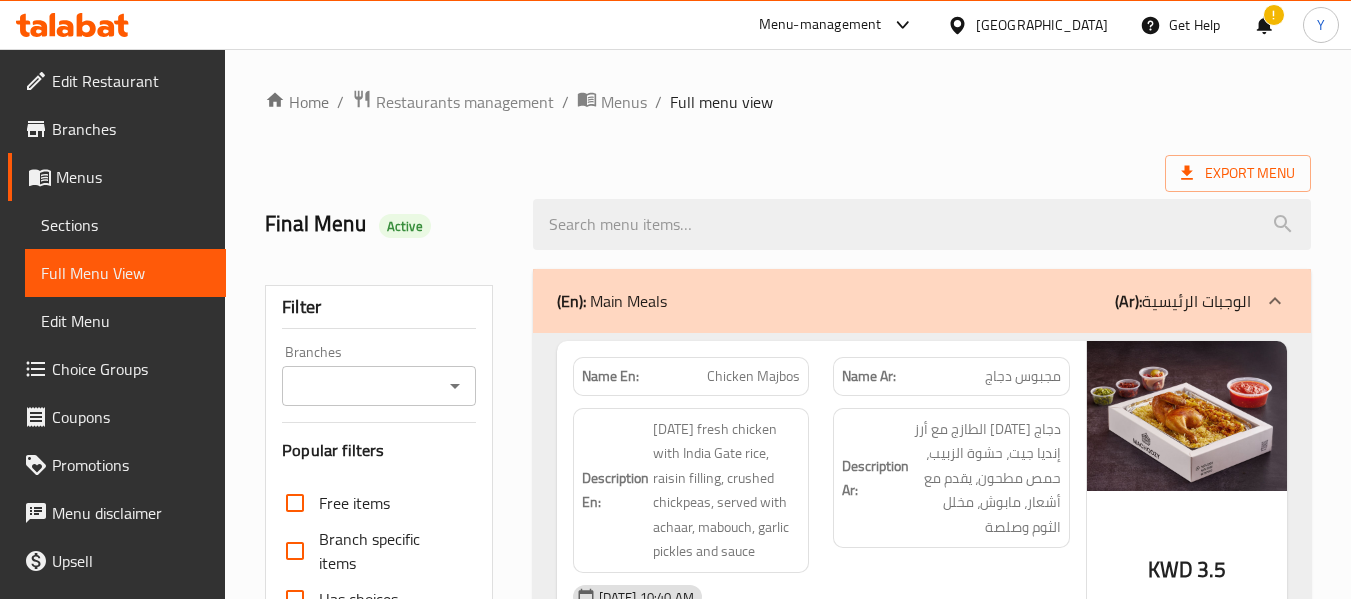 scroll, scrollTop: 11753, scrollLeft: 0, axis: vertical 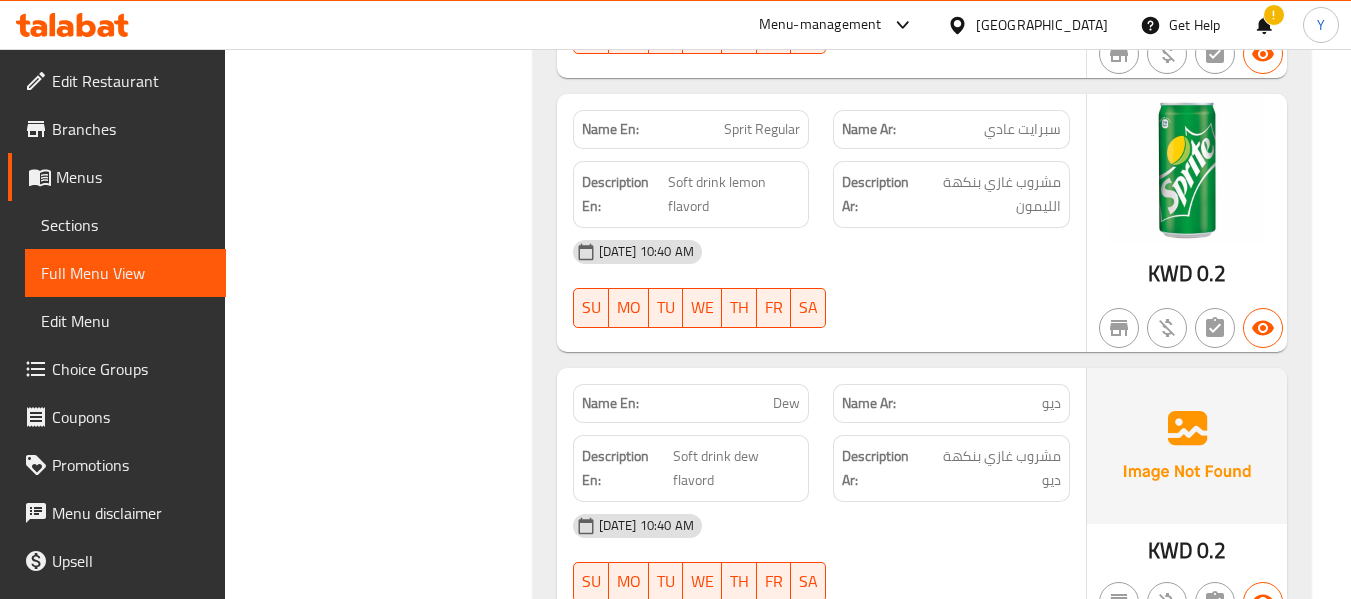 click on "Description En: Soft drink dew flavord" at bounding box center (691, -10061) 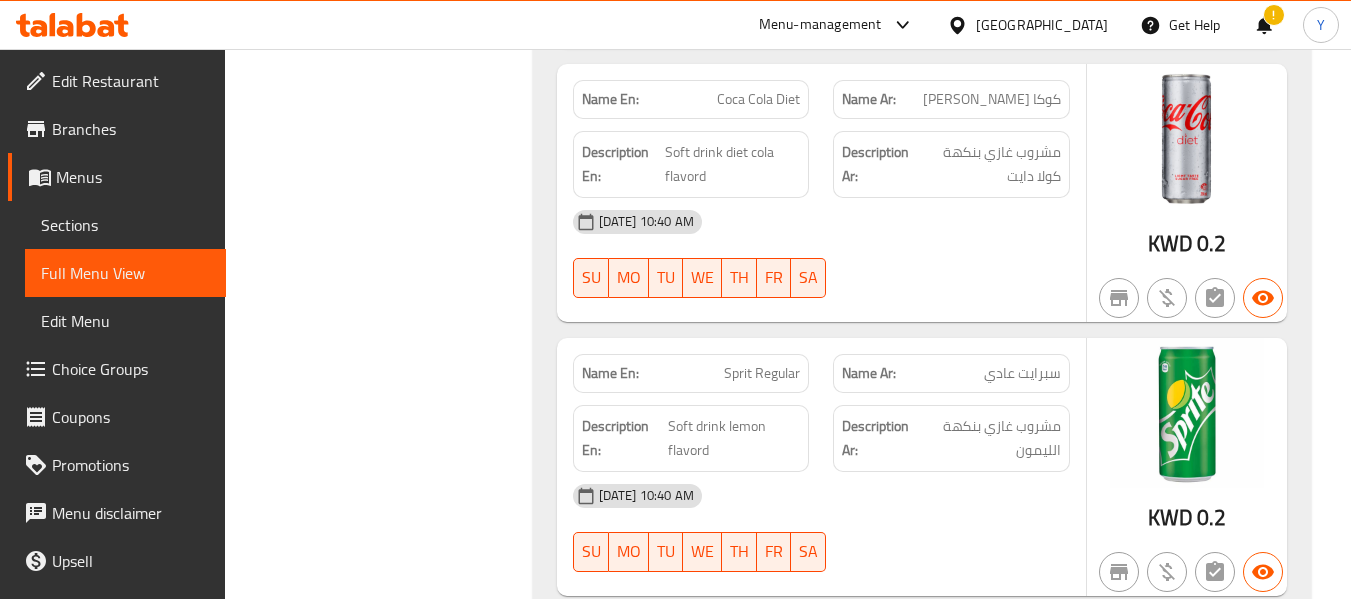 scroll, scrollTop: 11486, scrollLeft: 0, axis: vertical 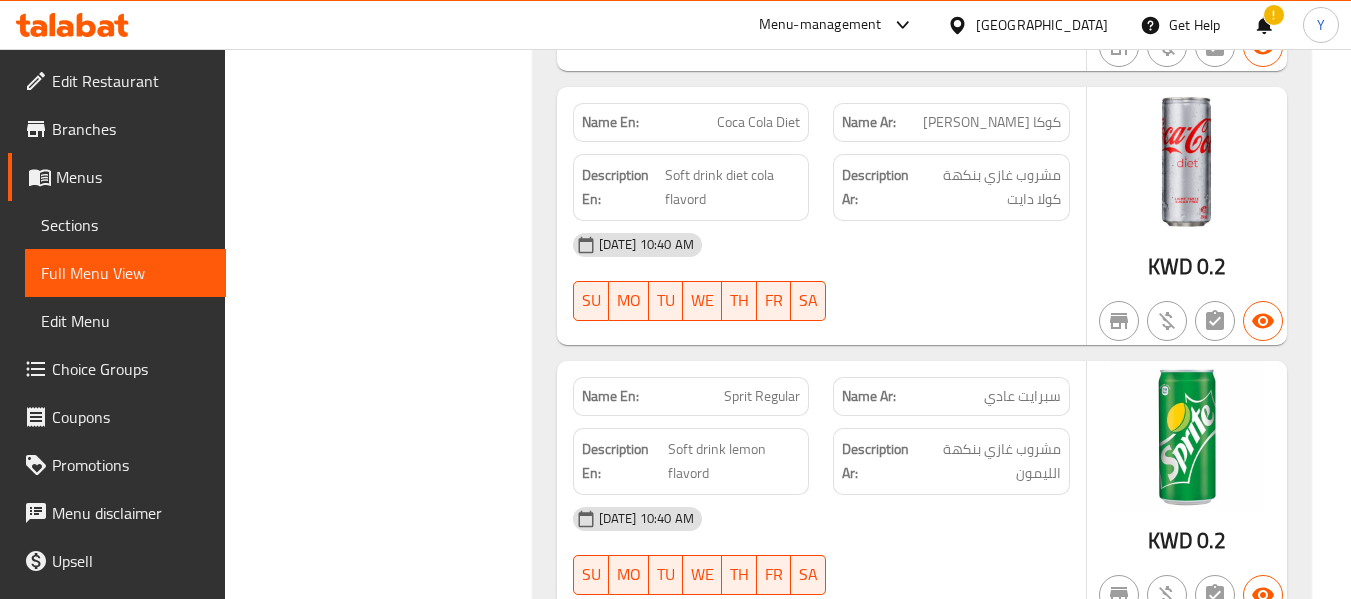 click on "Description Ar:" at bounding box center [875, -10228] 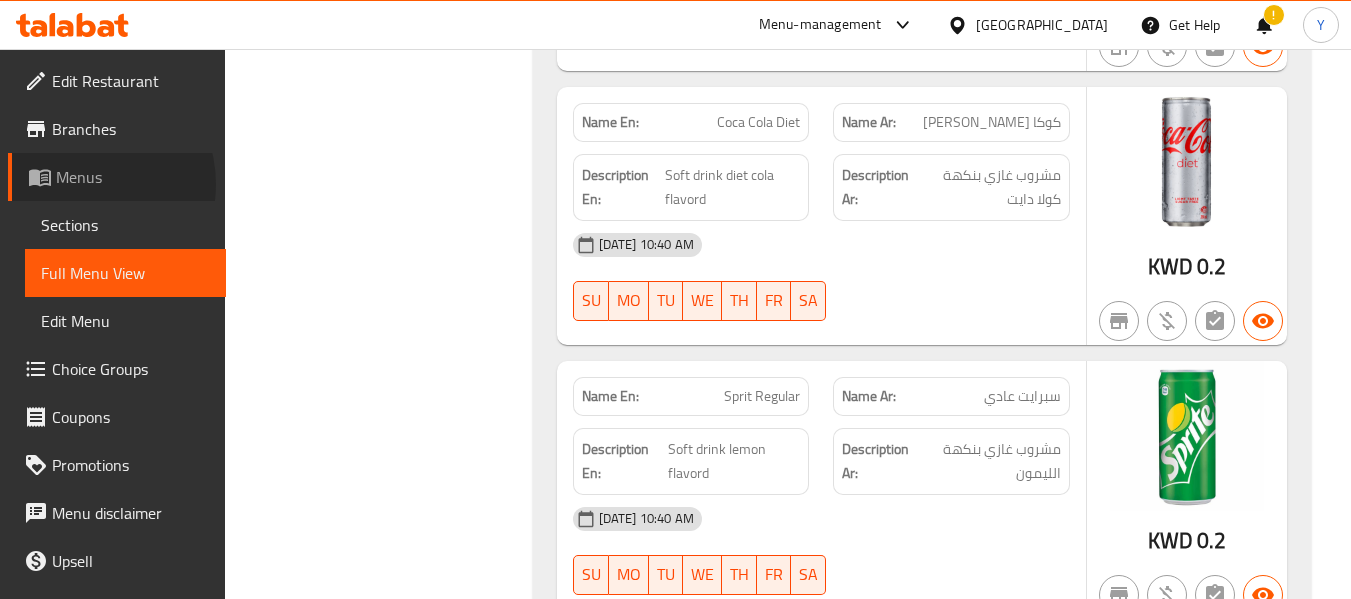 click on "Menus" at bounding box center (133, 177) 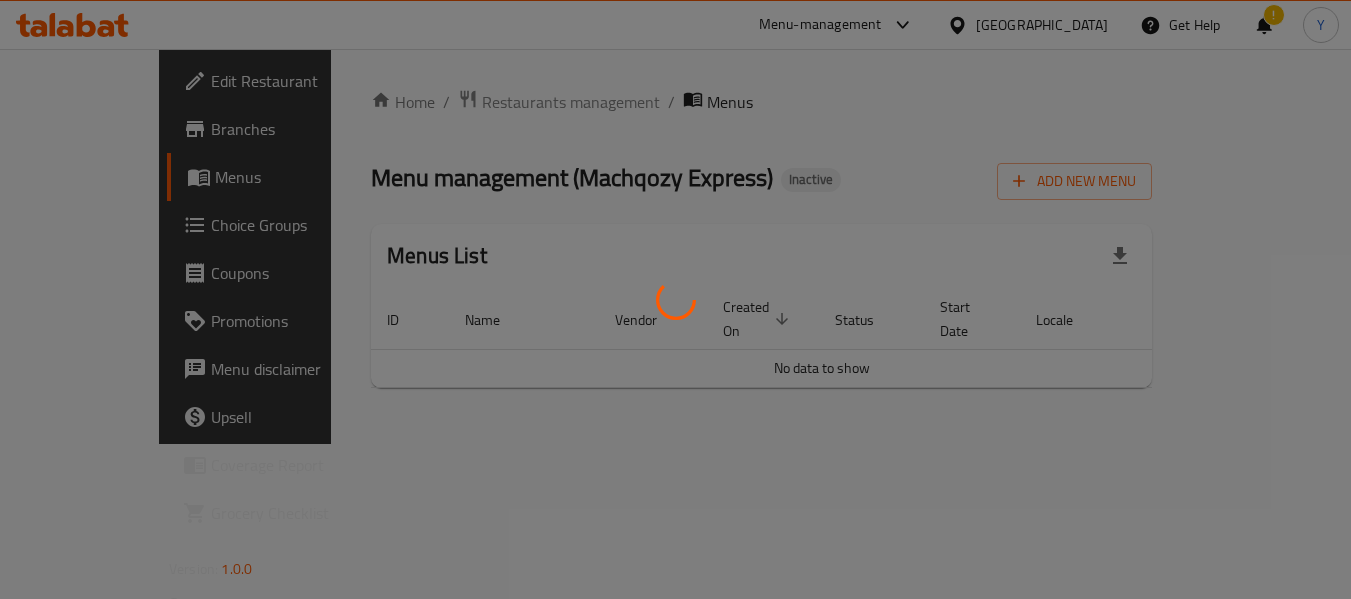 scroll, scrollTop: 0, scrollLeft: 0, axis: both 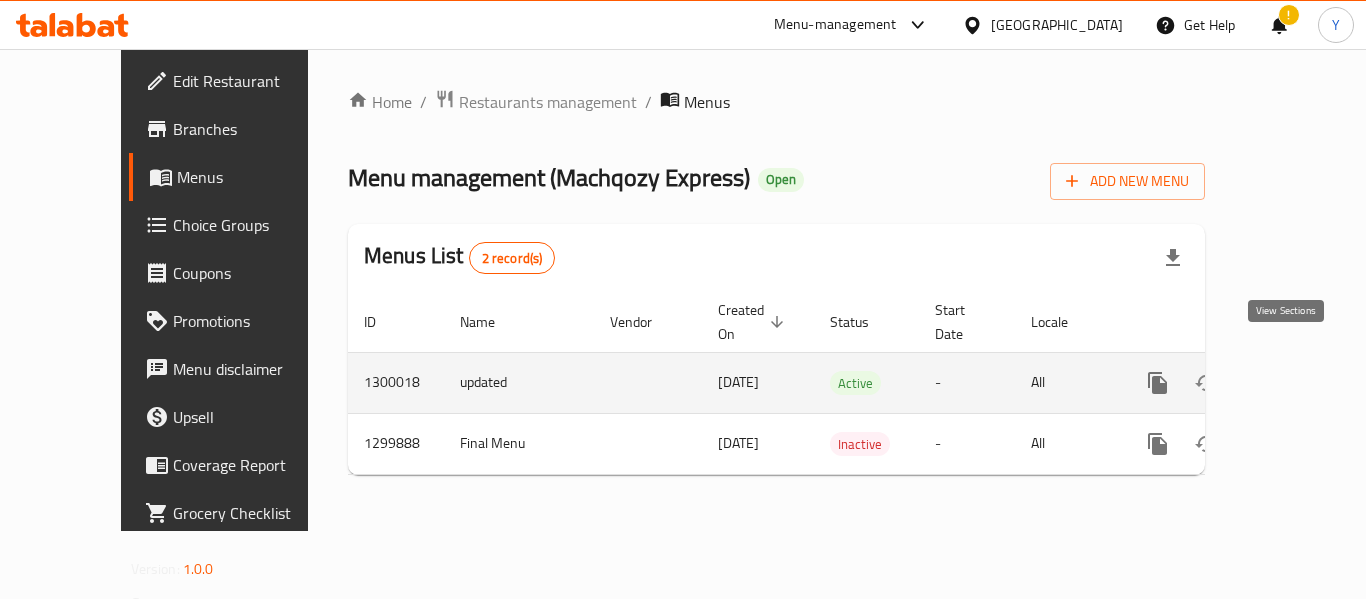 click at bounding box center [1302, 383] 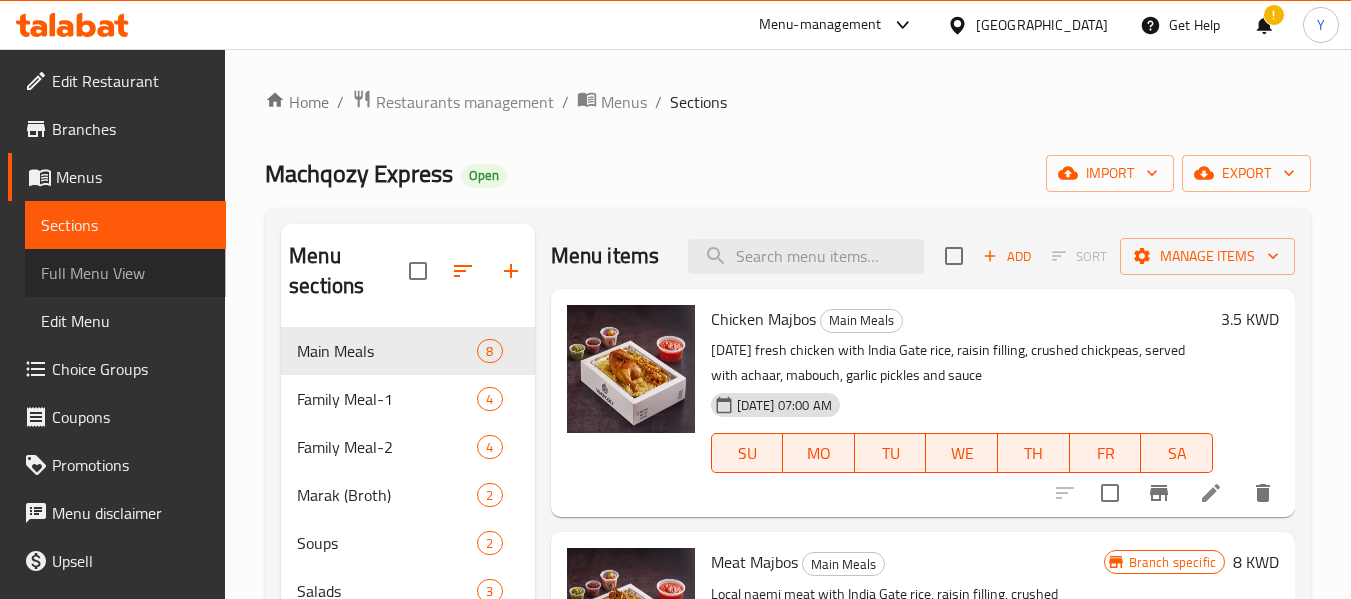 click on "Full Menu View" at bounding box center (125, 273) 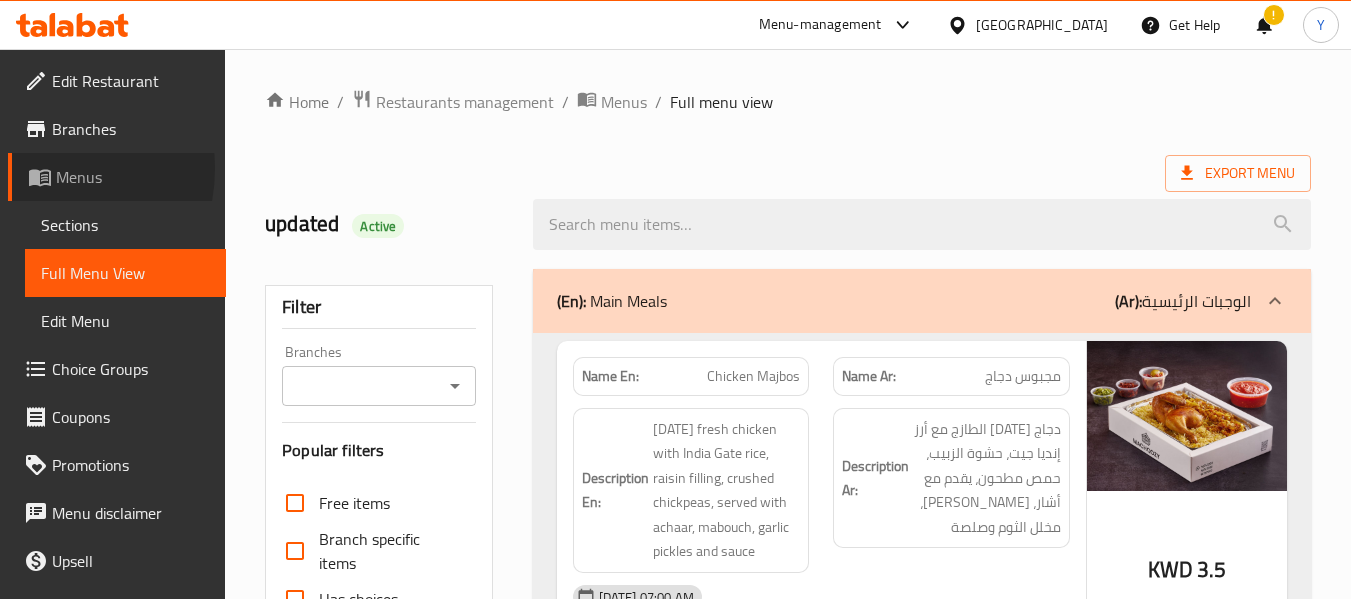 click 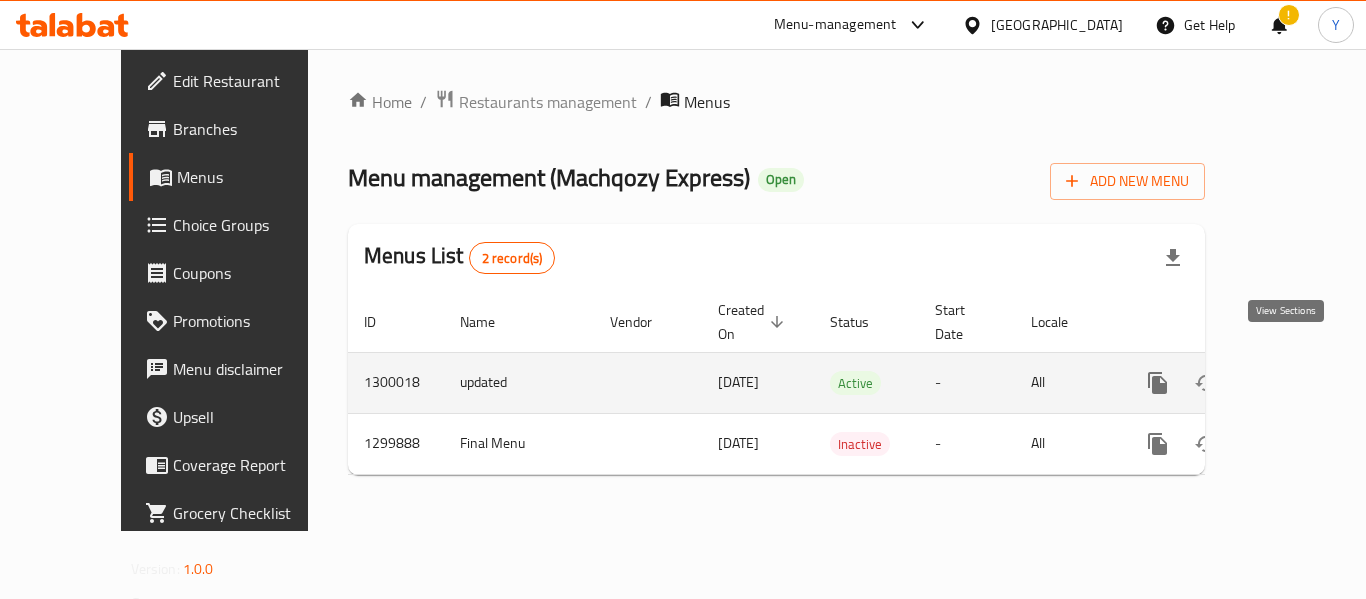 click 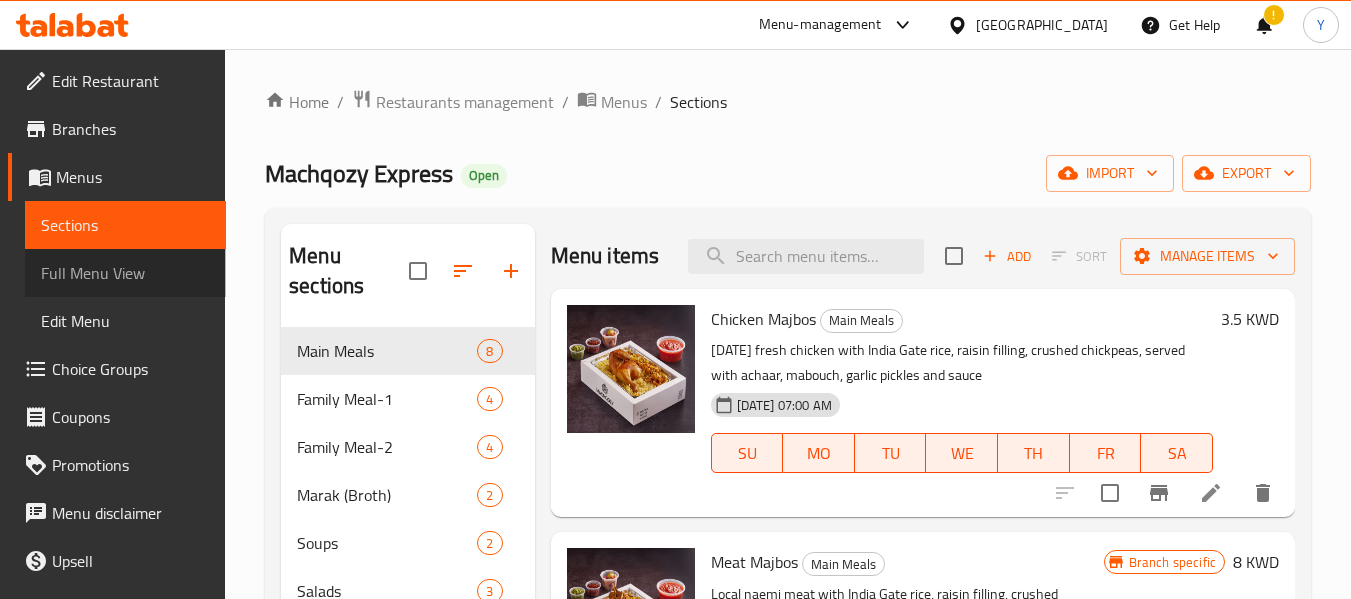 click on "Full Menu View" at bounding box center [125, 273] 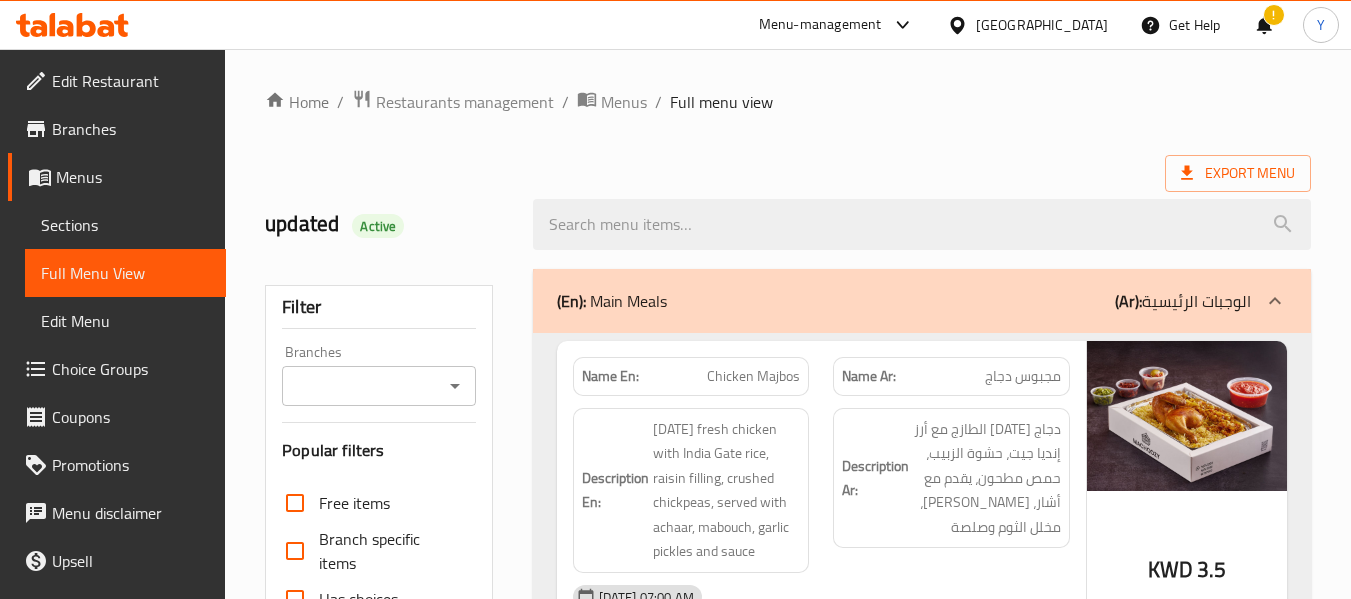 scroll, scrollTop: 524, scrollLeft: 0, axis: vertical 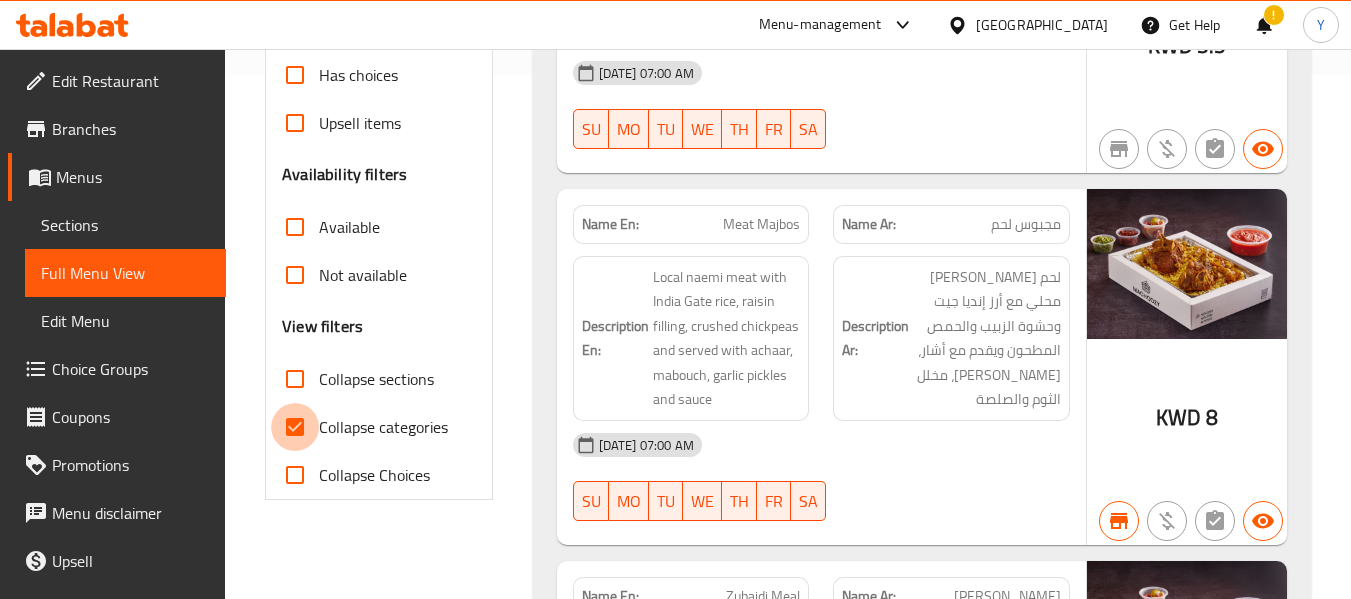 click on "Collapse categories" at bounding box center [295, 427] 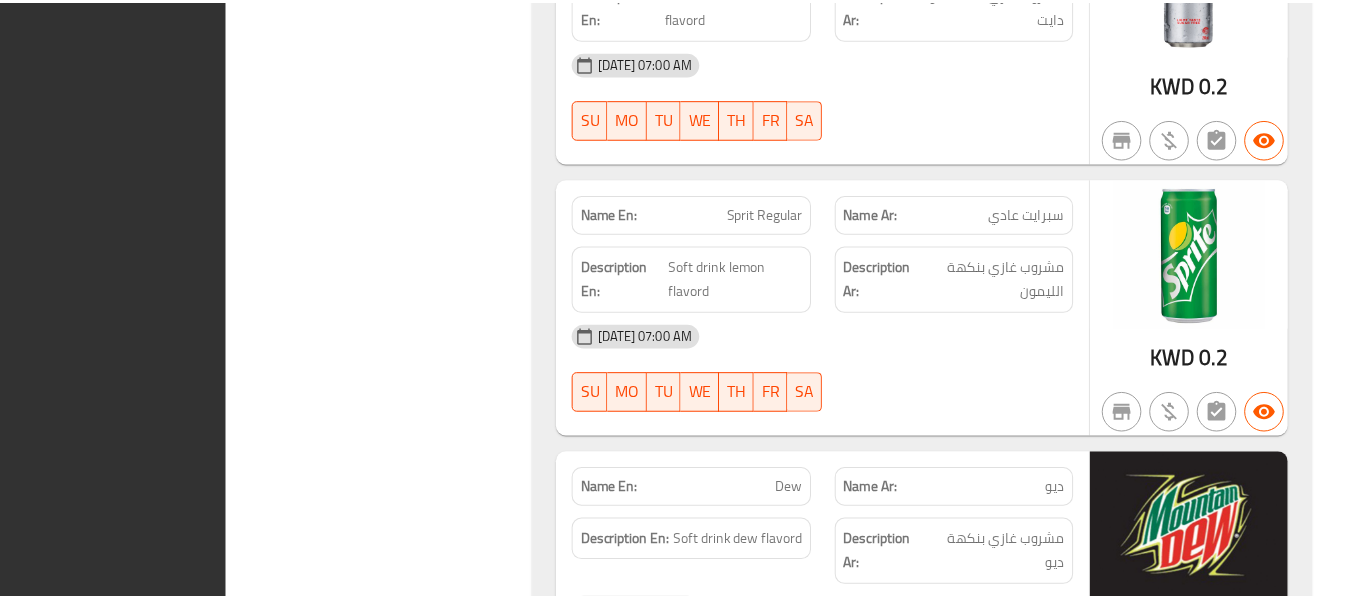scroll, scrollTop: 11864, scrollLeft: 0, axis: vertical 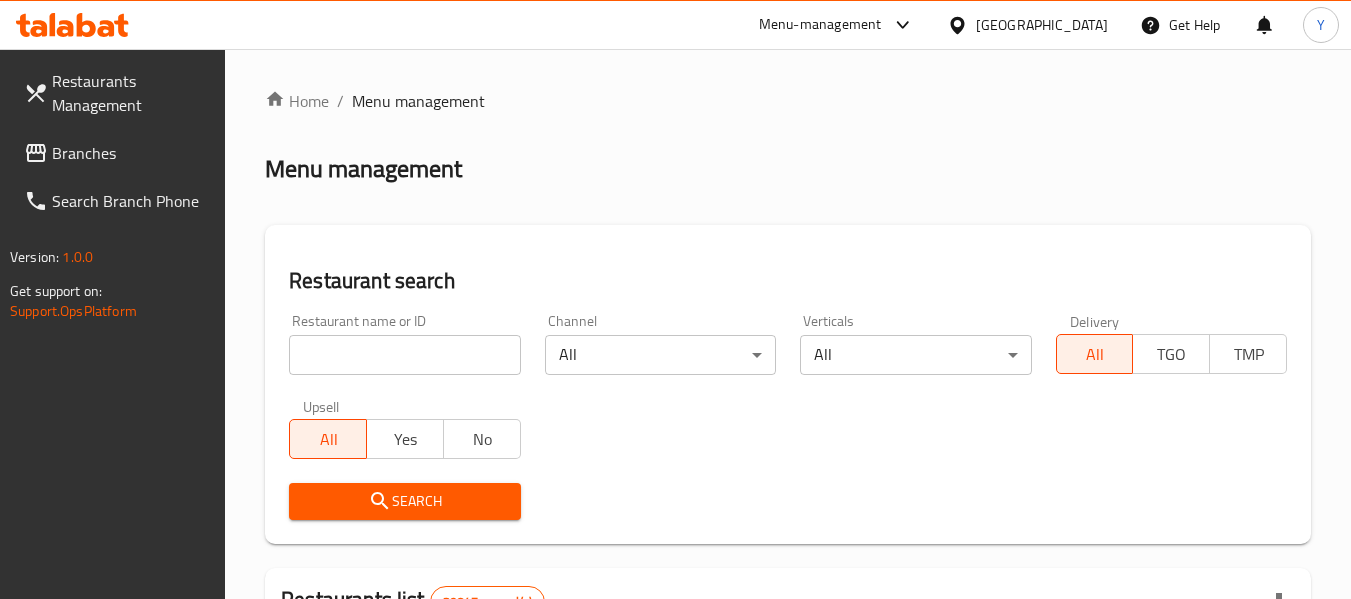 click on "[GEOGRAPHIC_DATA]" at bounding box center (1042, 25) 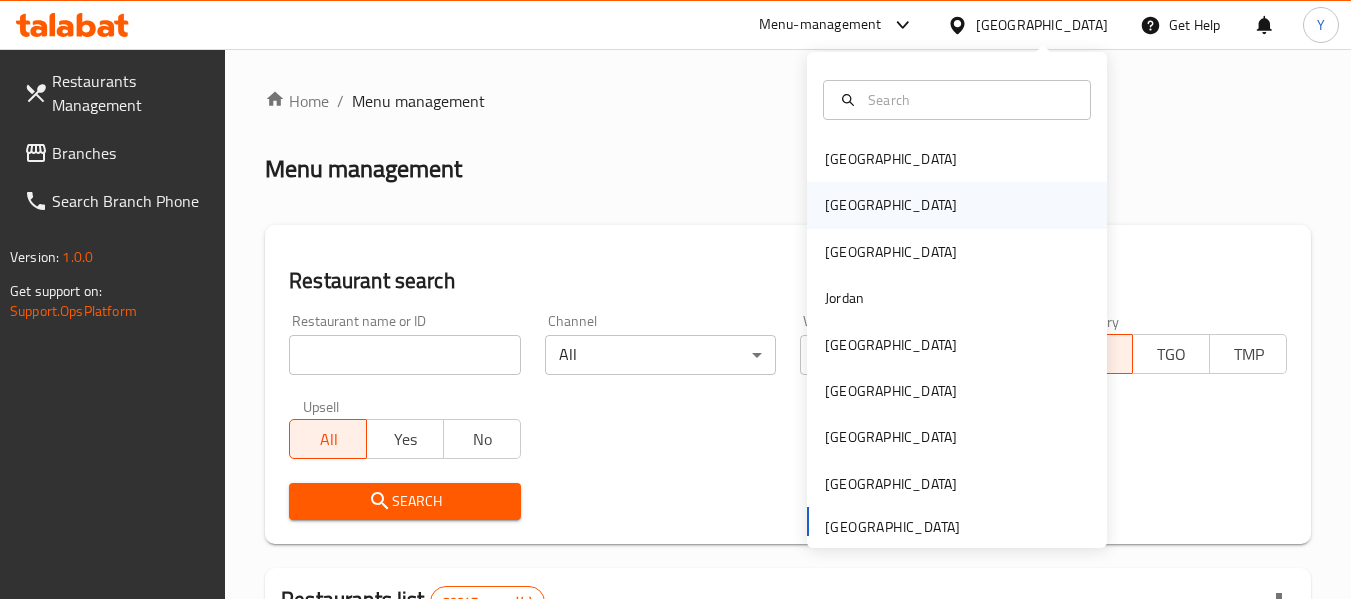 click on "[GEOGRAPHIC_DATA]" at bounding box center [957, 205] 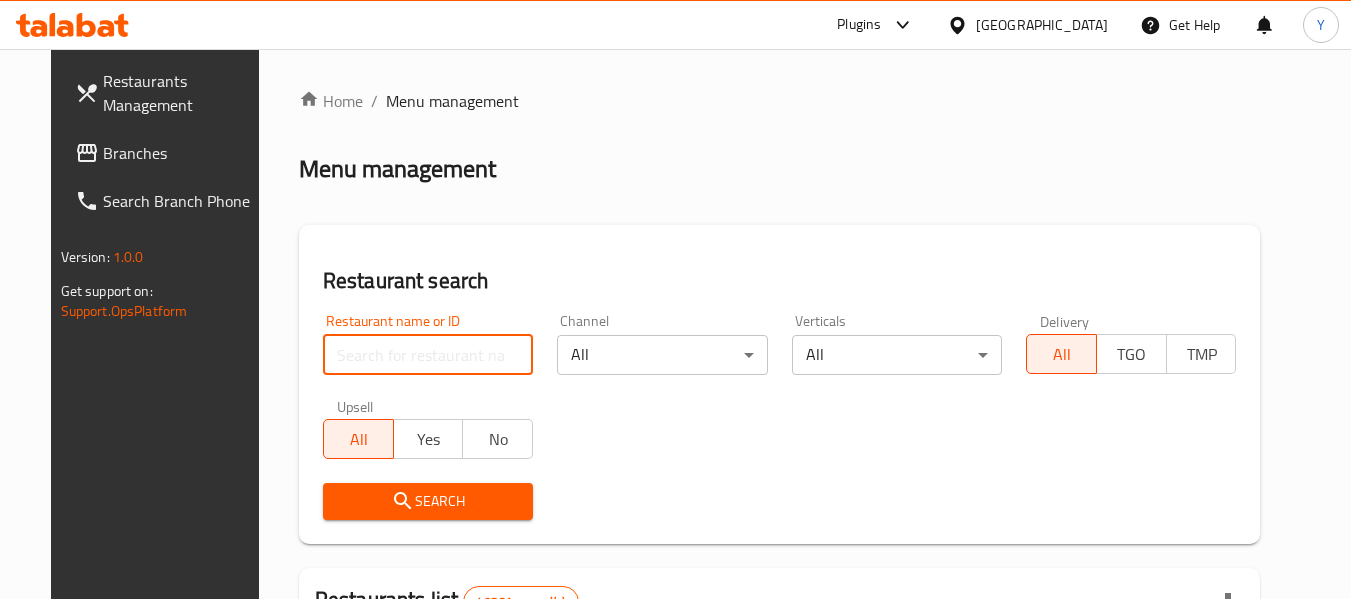 paste on "PIZZA CABANA" 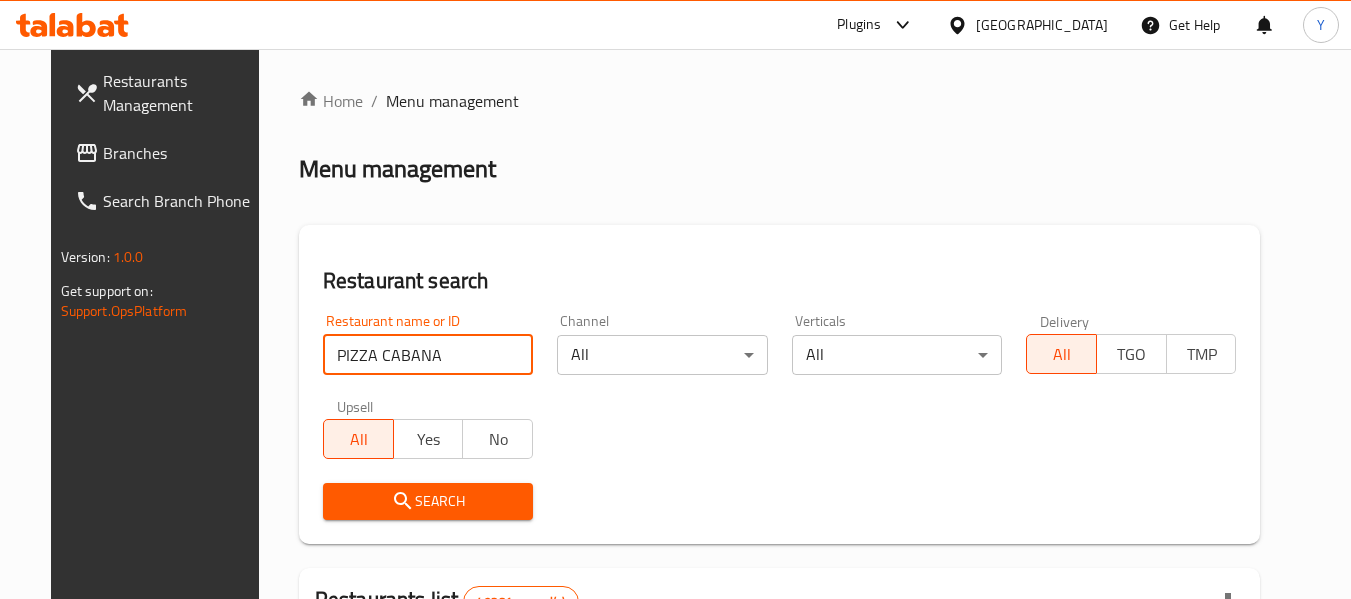 type on "PIZZA CABANA" 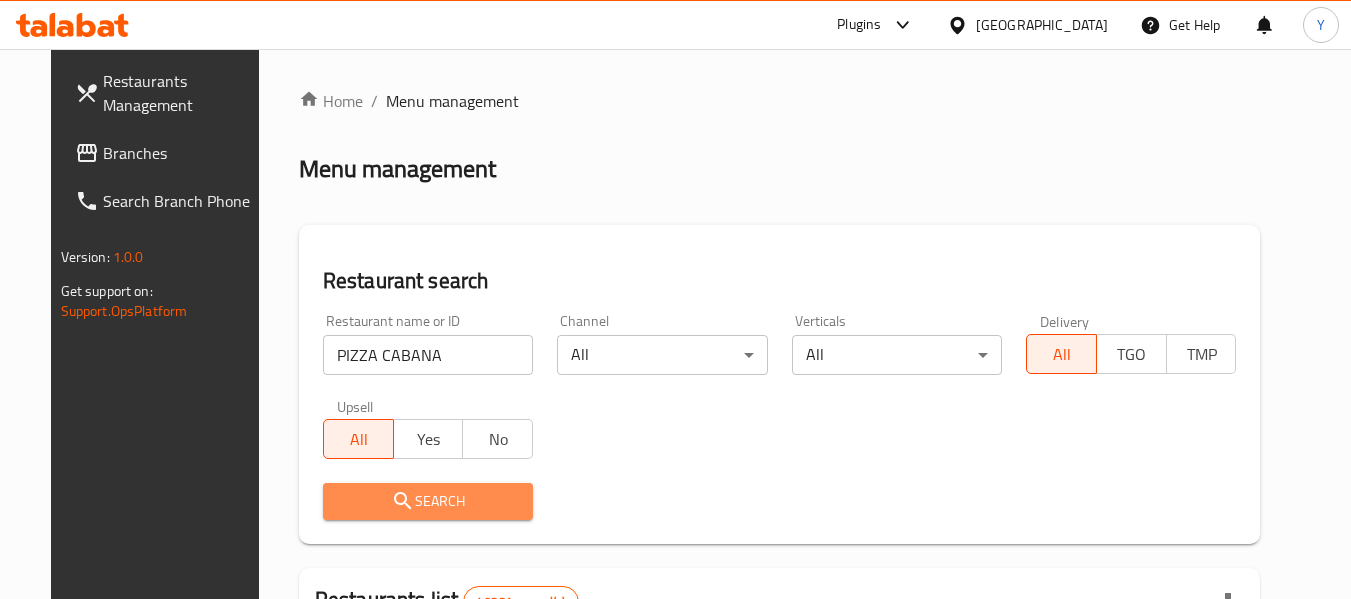 click on "Search" at bounding box center [428, 501] 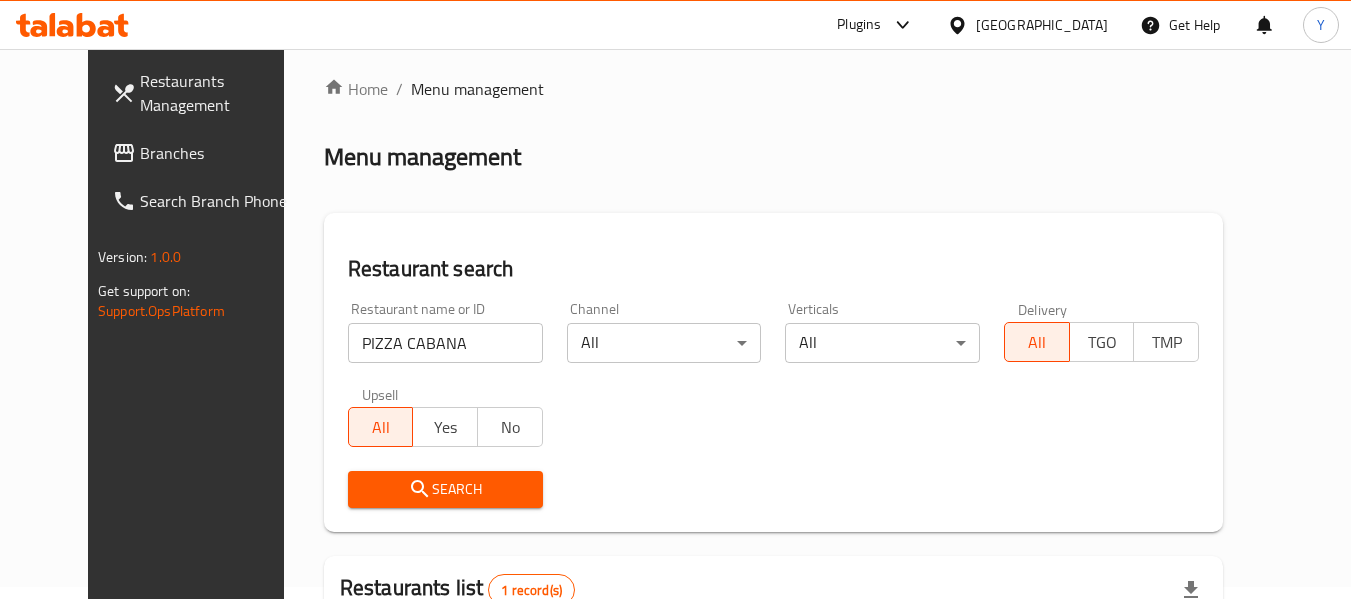 scroll, scrollTop: 276, scrollLeft: 0, axis: vertical 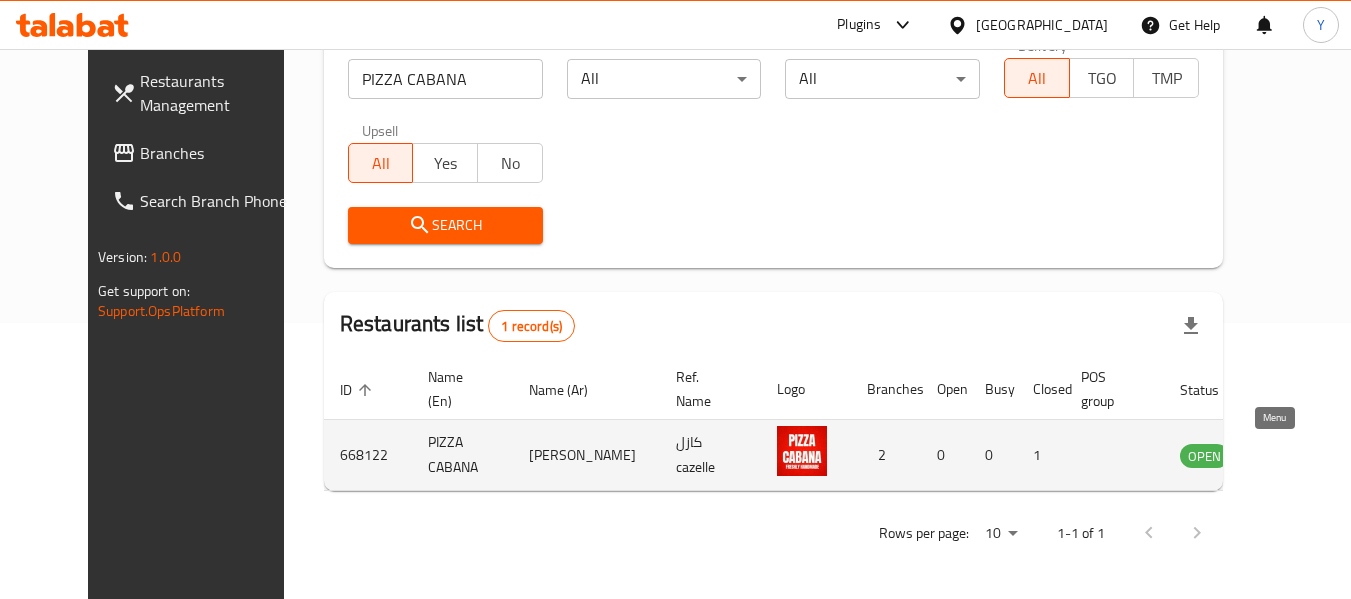 click 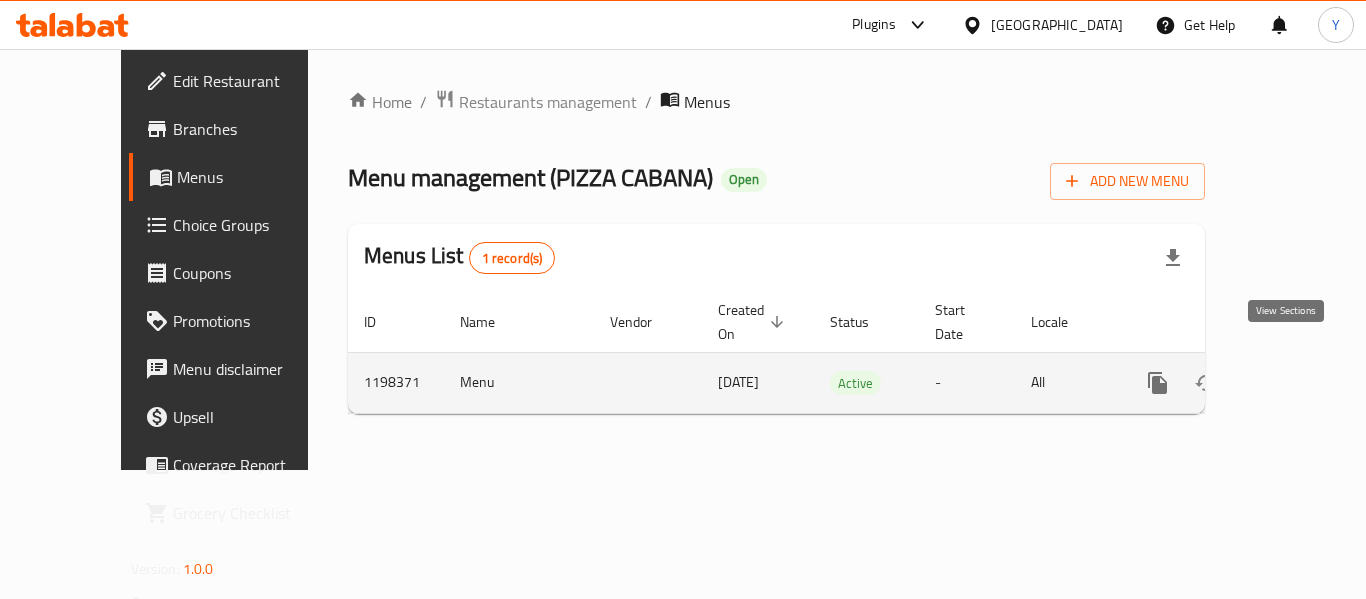 click 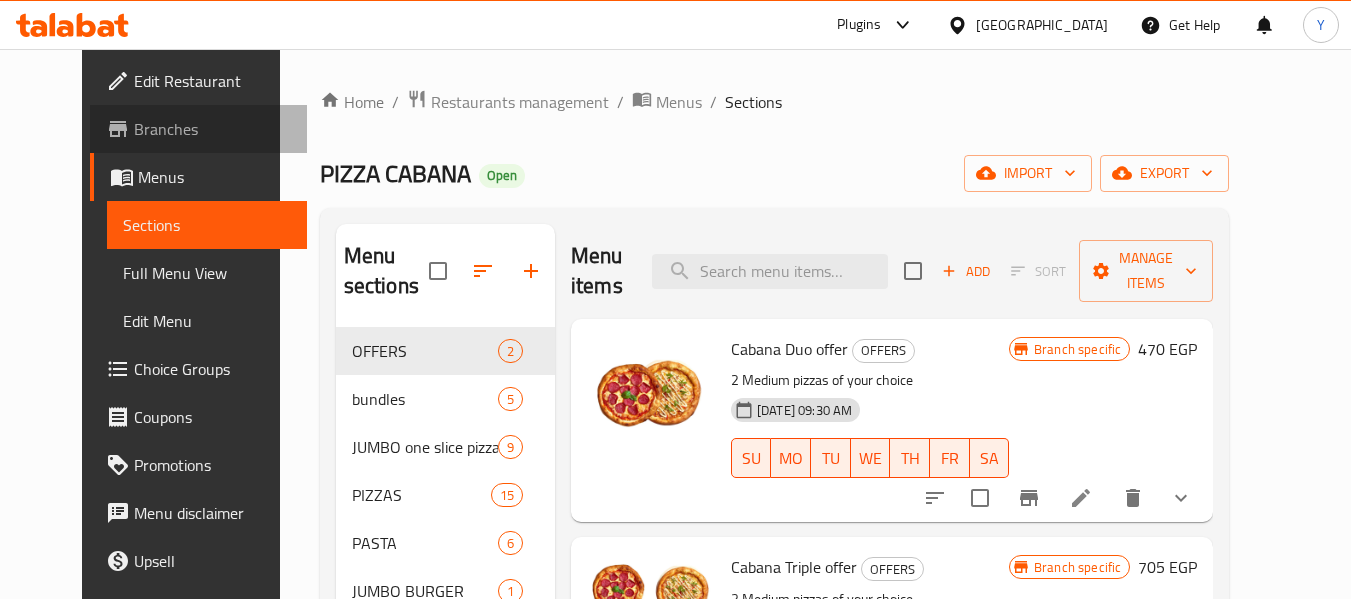 click on "Branches" at bounding box center (199, 129) 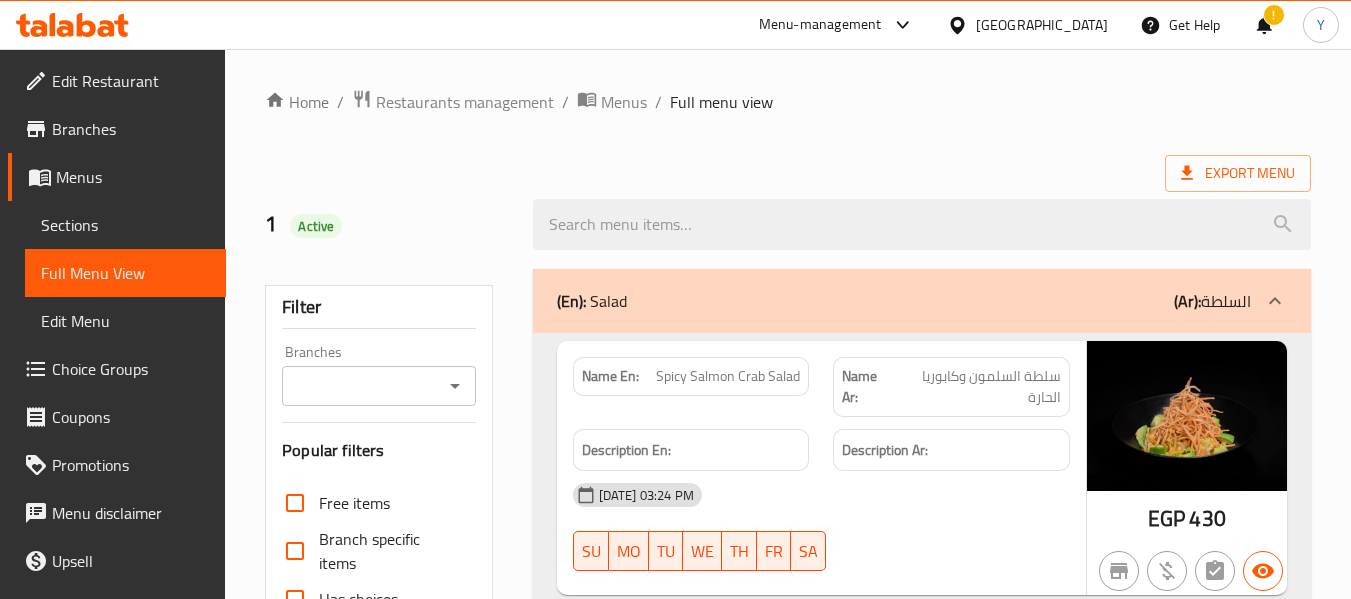 scroll, scrollTop: 0, scrollLeft: 0, axis: both 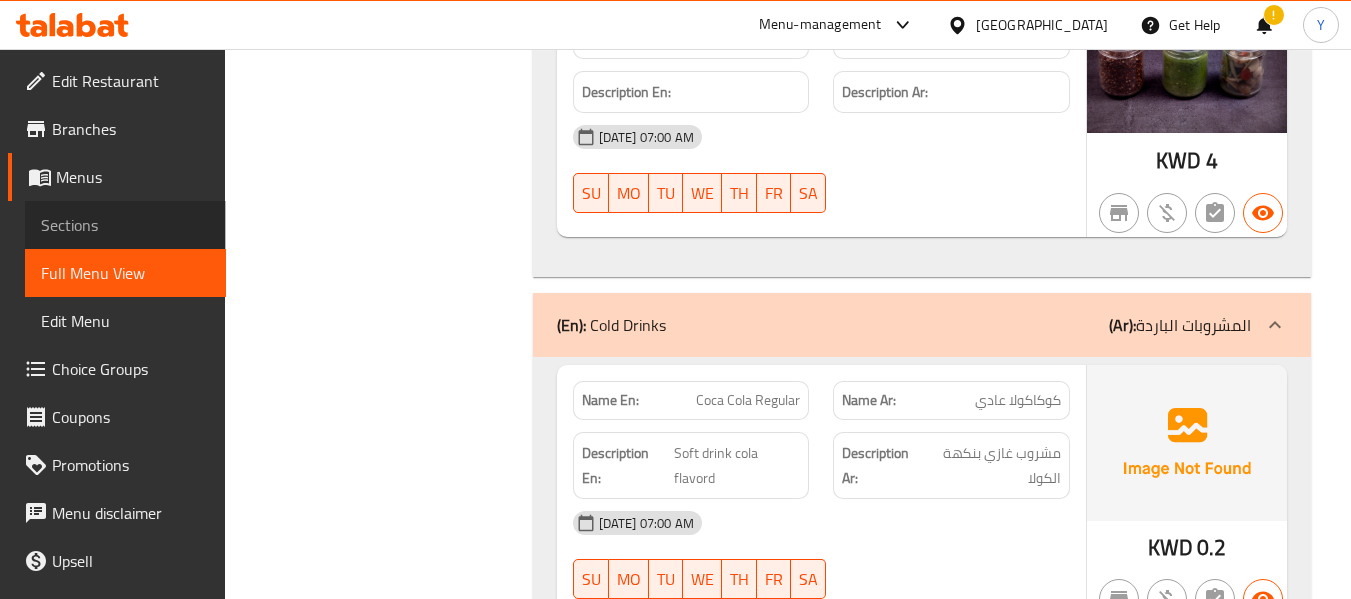 click on "Sections" at bounding box center [125, 225] 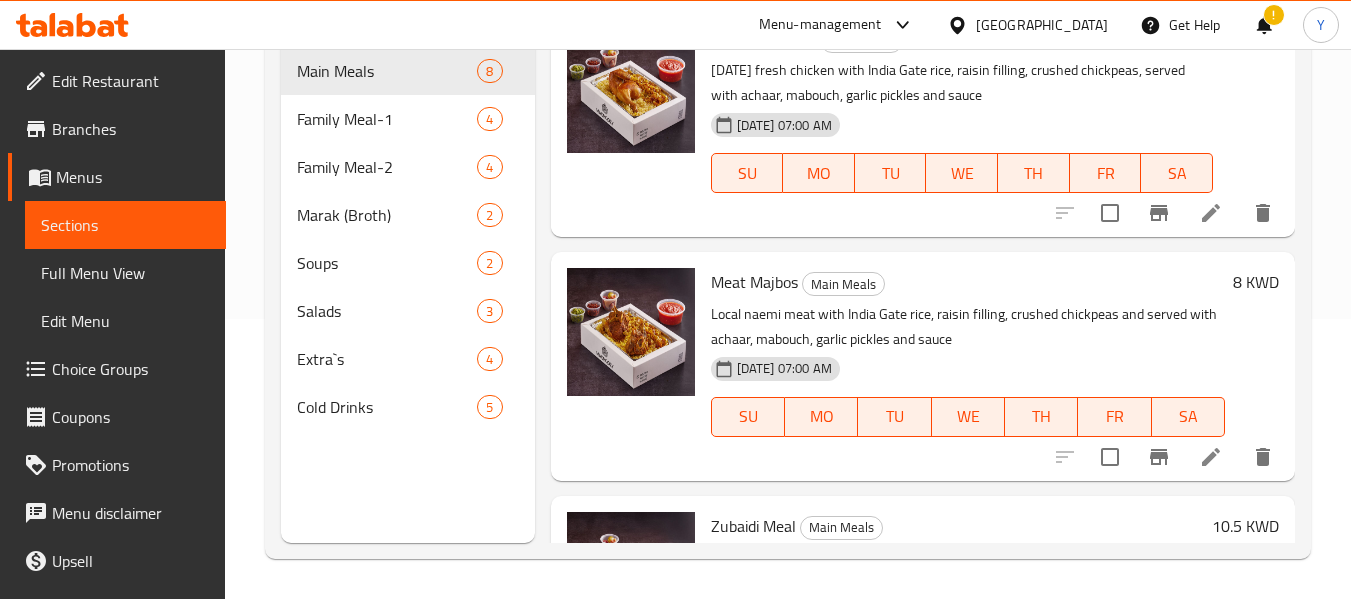 scroll, scrollTop: 280, scrollLeft: 0, axis: vertical 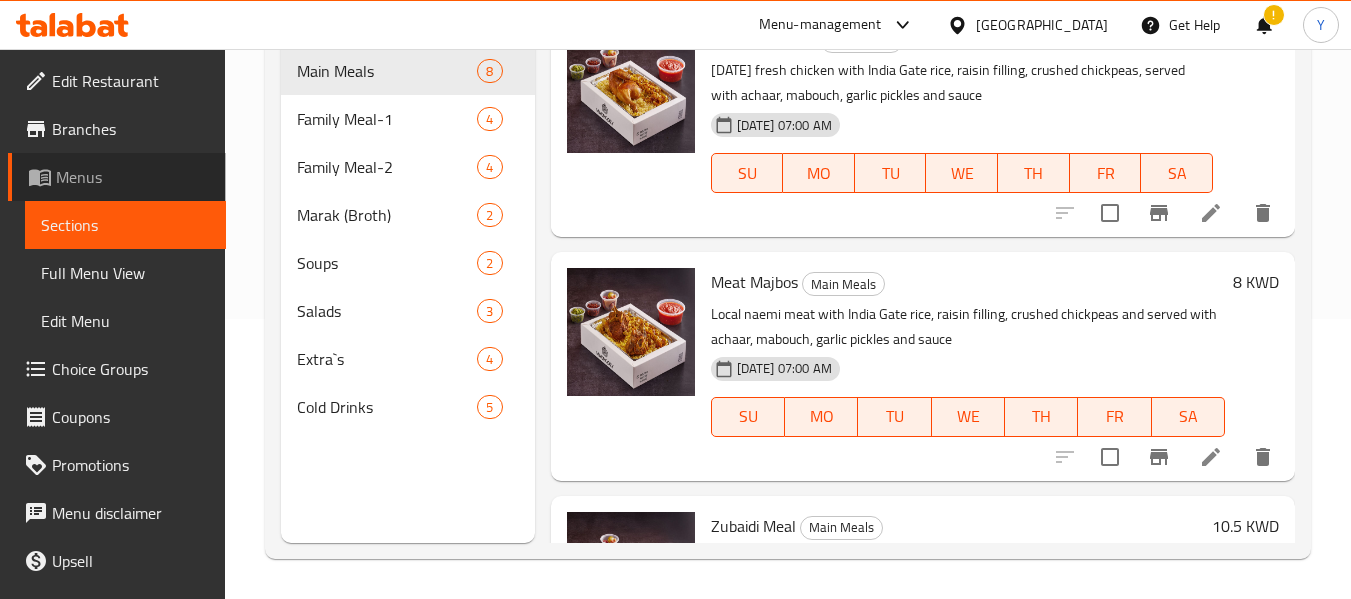 click on "Menus" at bounding box center (133, 177) 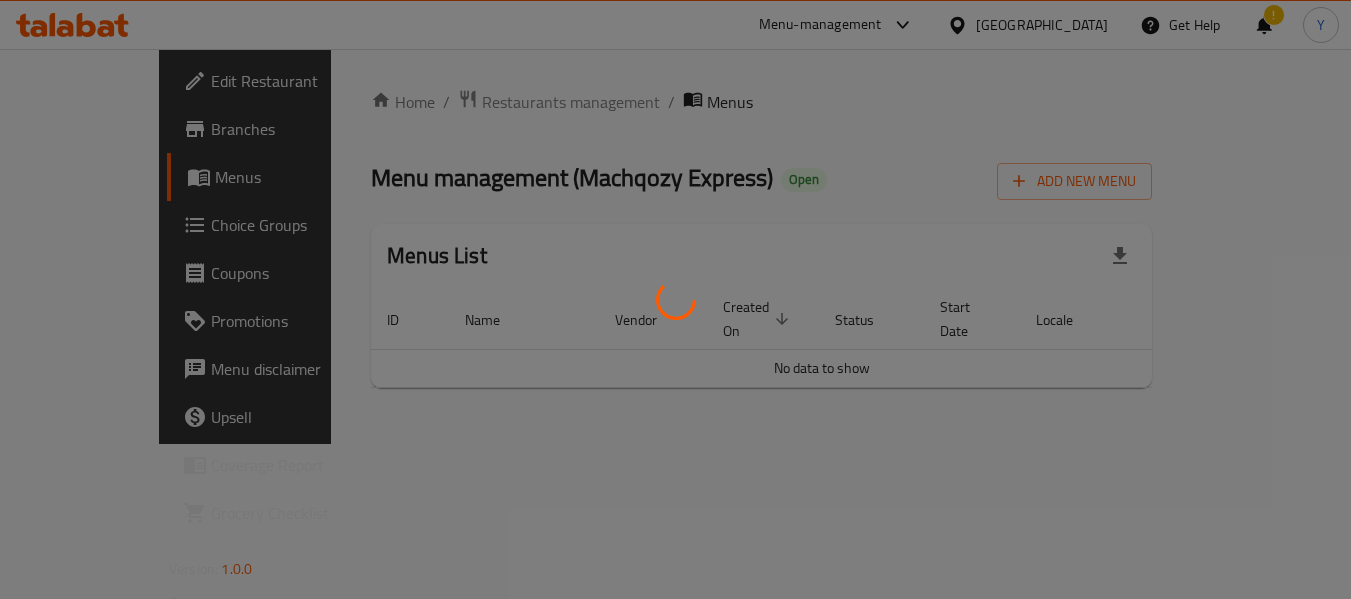 scroll, scrollTop: 0, scrollLeft: 0, axis: both 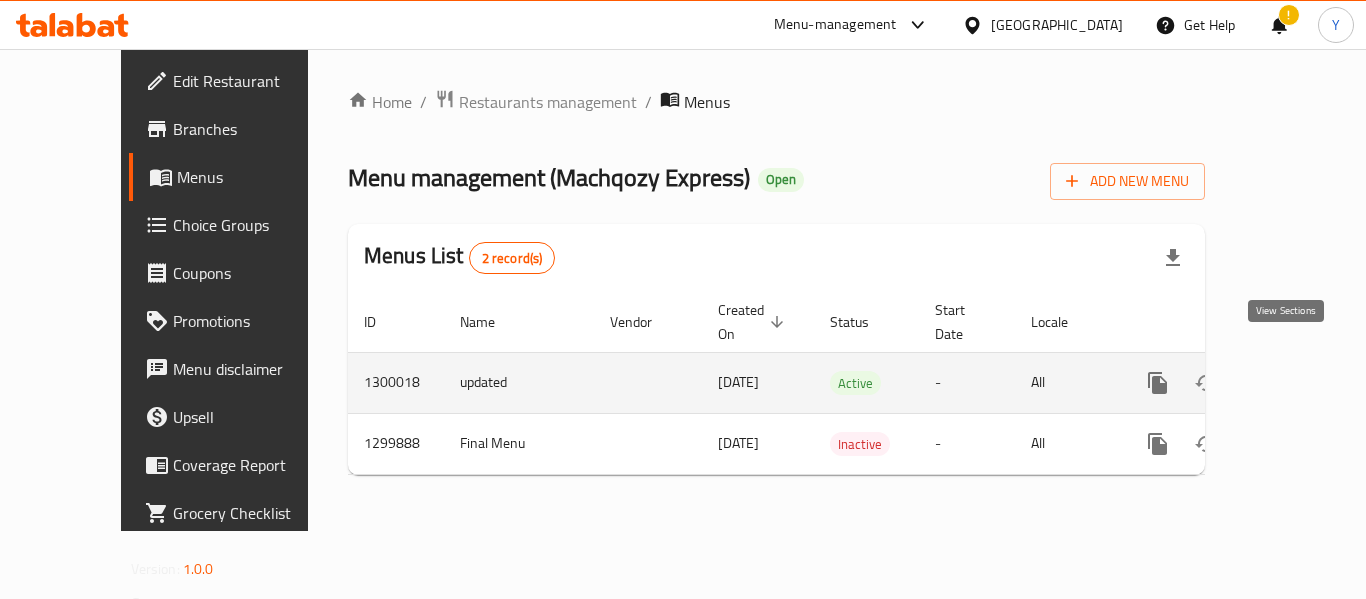 click at bounding box center (1302, 383) 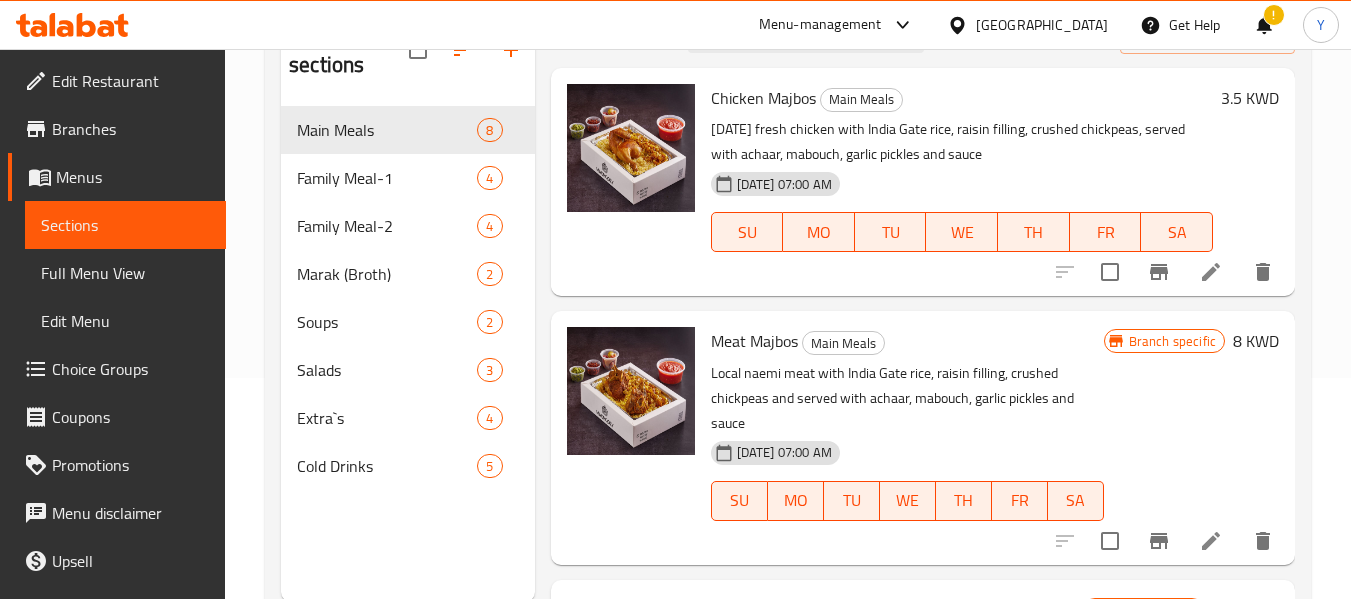 scroll, scrollTop: 267, scrollLeft: 0, axis: vertical 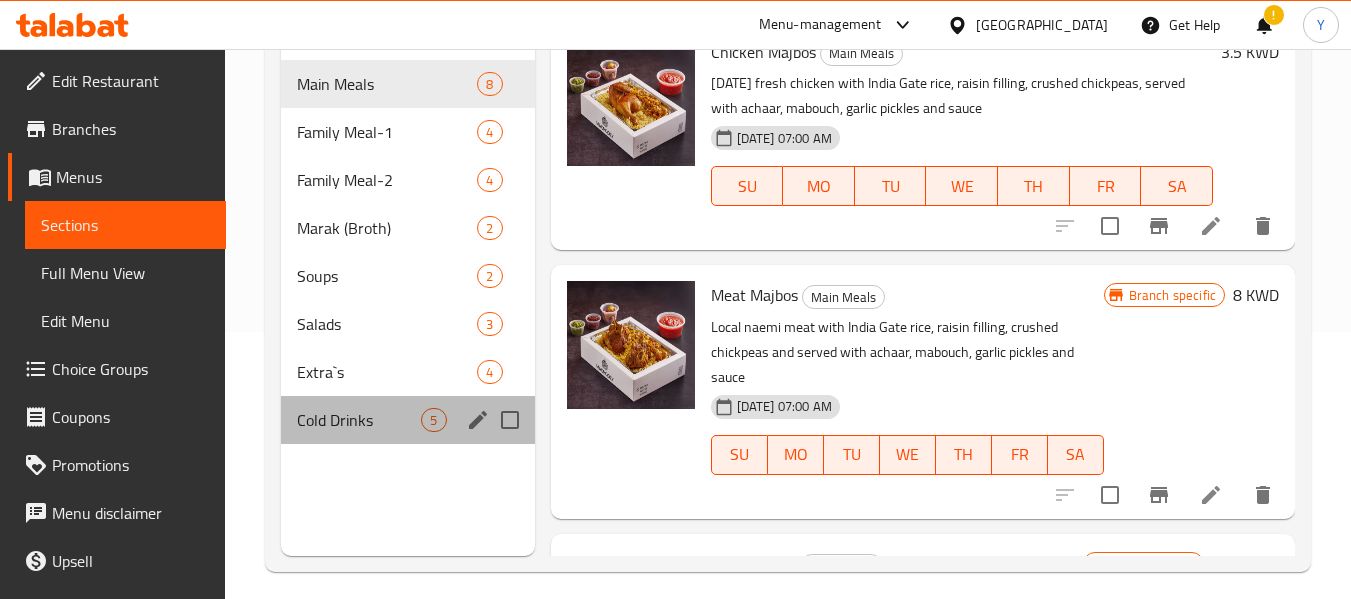 click on "Cold Drinks 5" at bounding box center [407, 420] 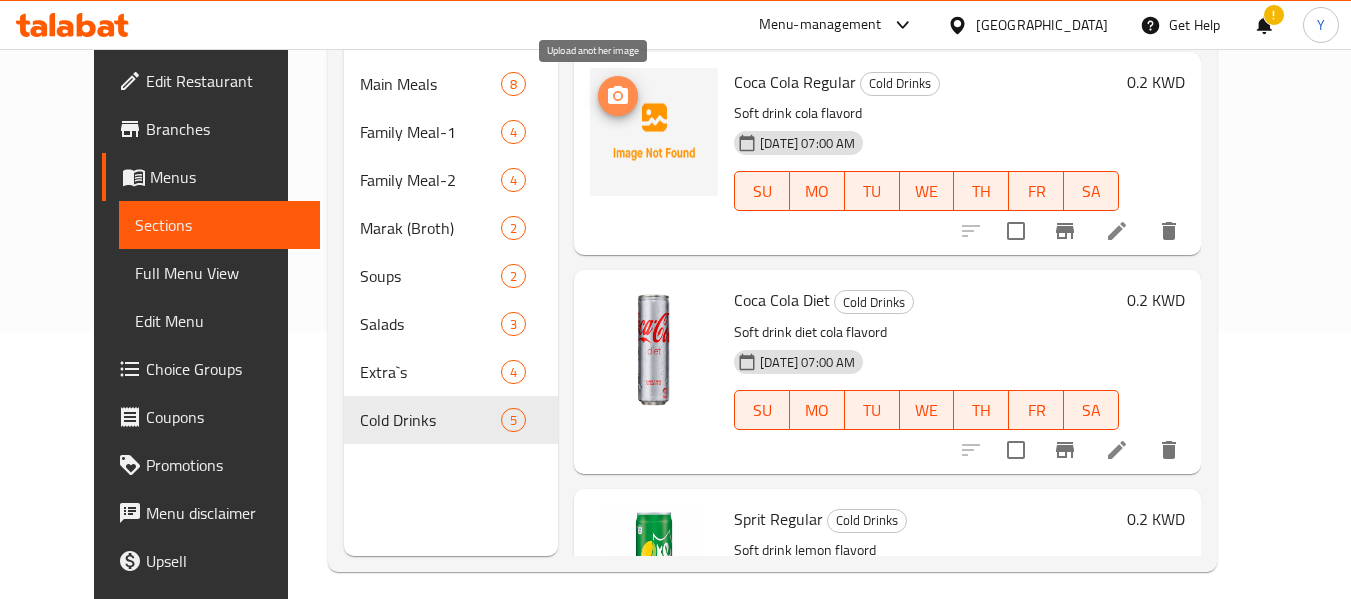 click 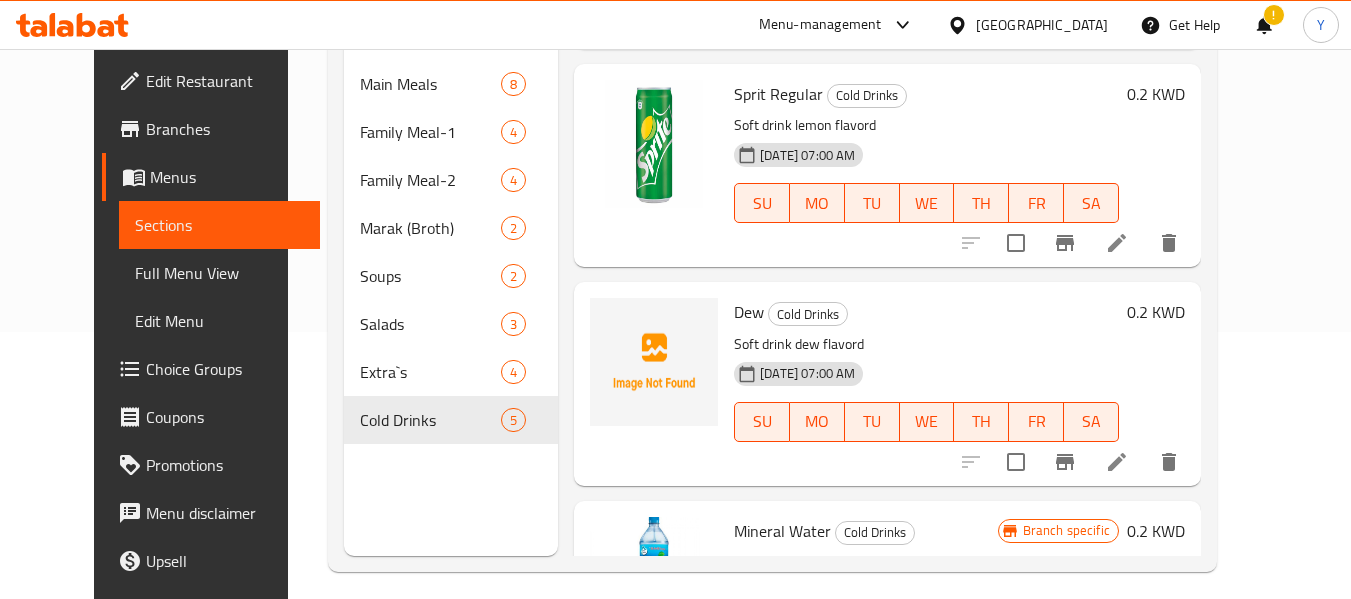 scroll, scrollTop: 435, scrollLeft: 0, axis: vertical 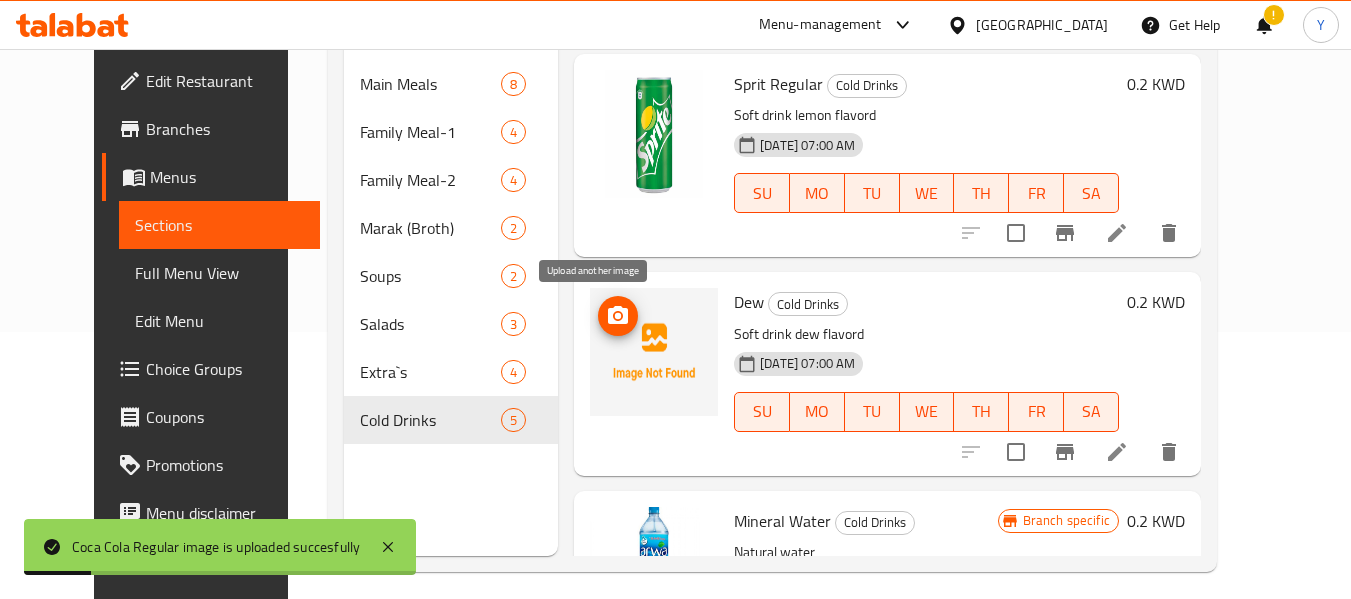 click 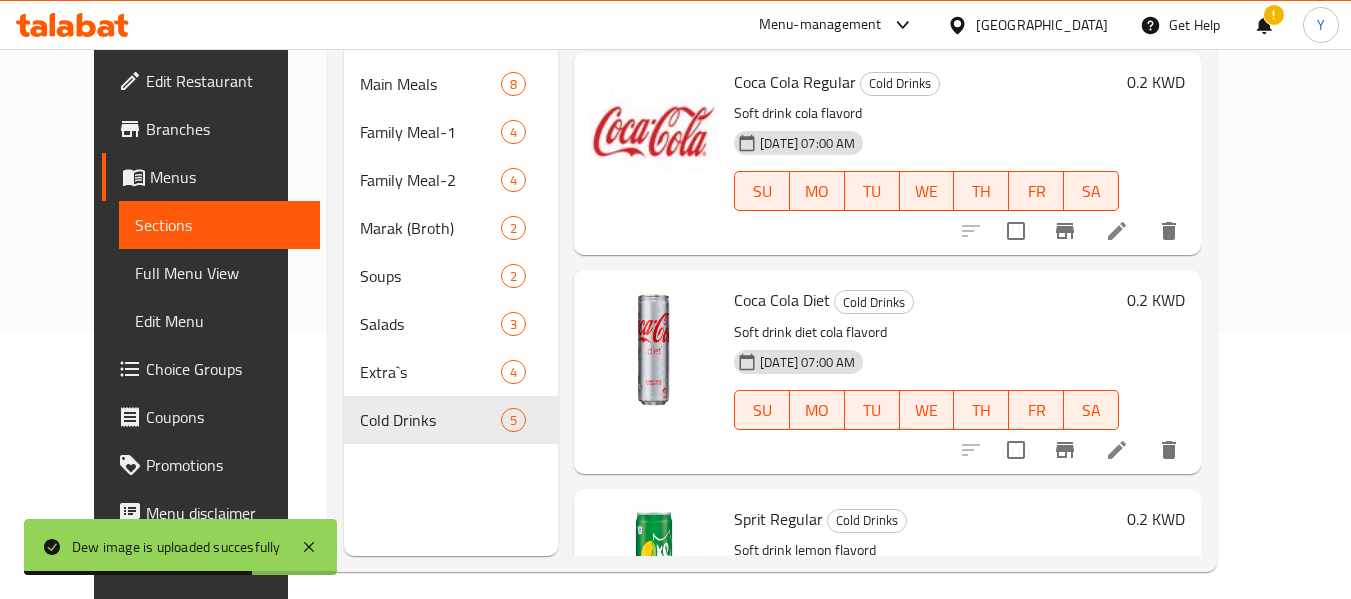 scroll, scrollTop: 573, scrollLeft: 0, axis: vertical 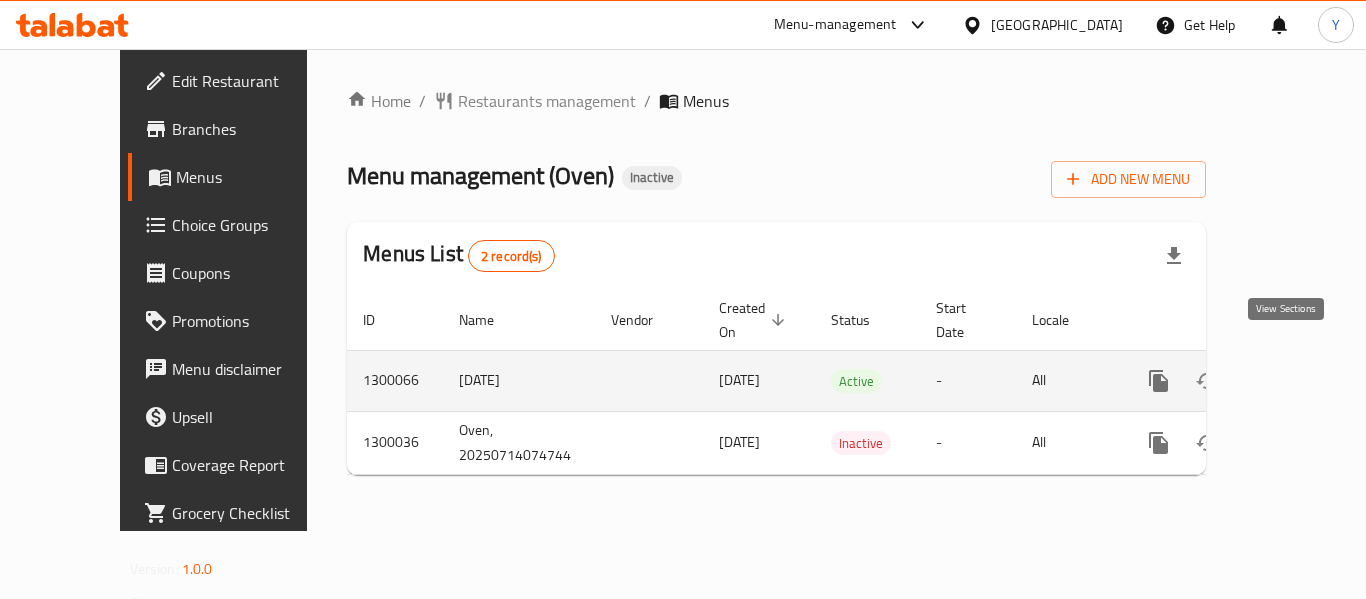 click 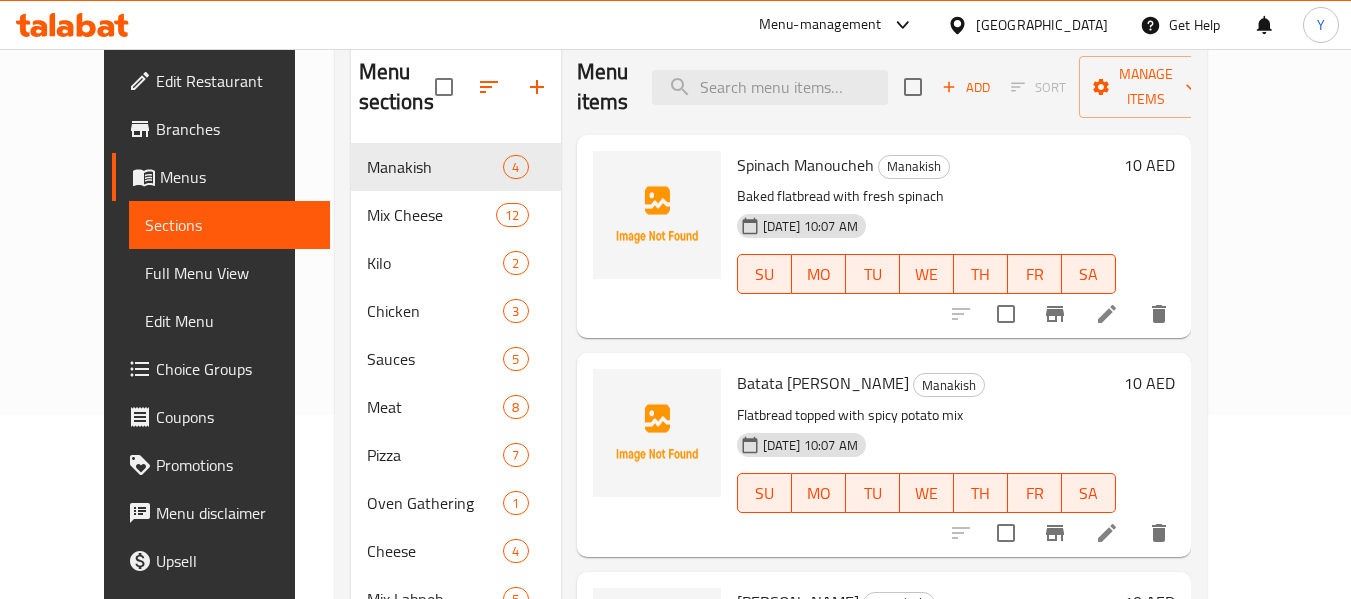 scroll, scrollTop: 186, scrollLeft: 0, axis: vertical 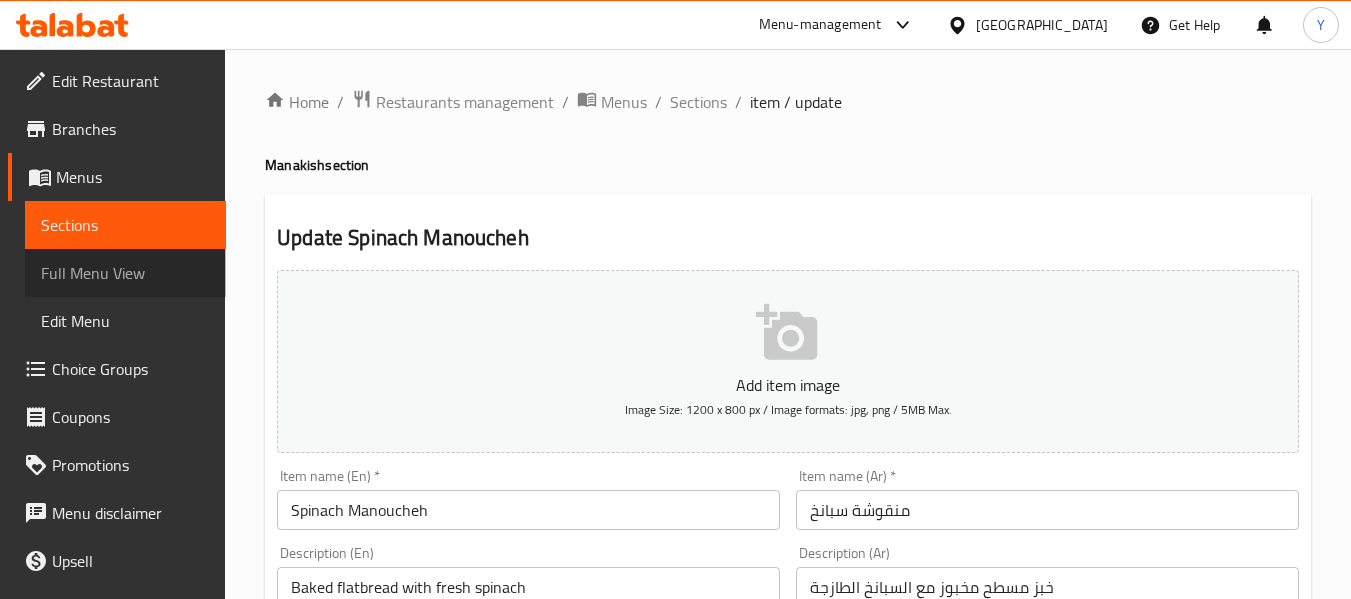 click on "Full Menu View" at bounding box center [125, 273] 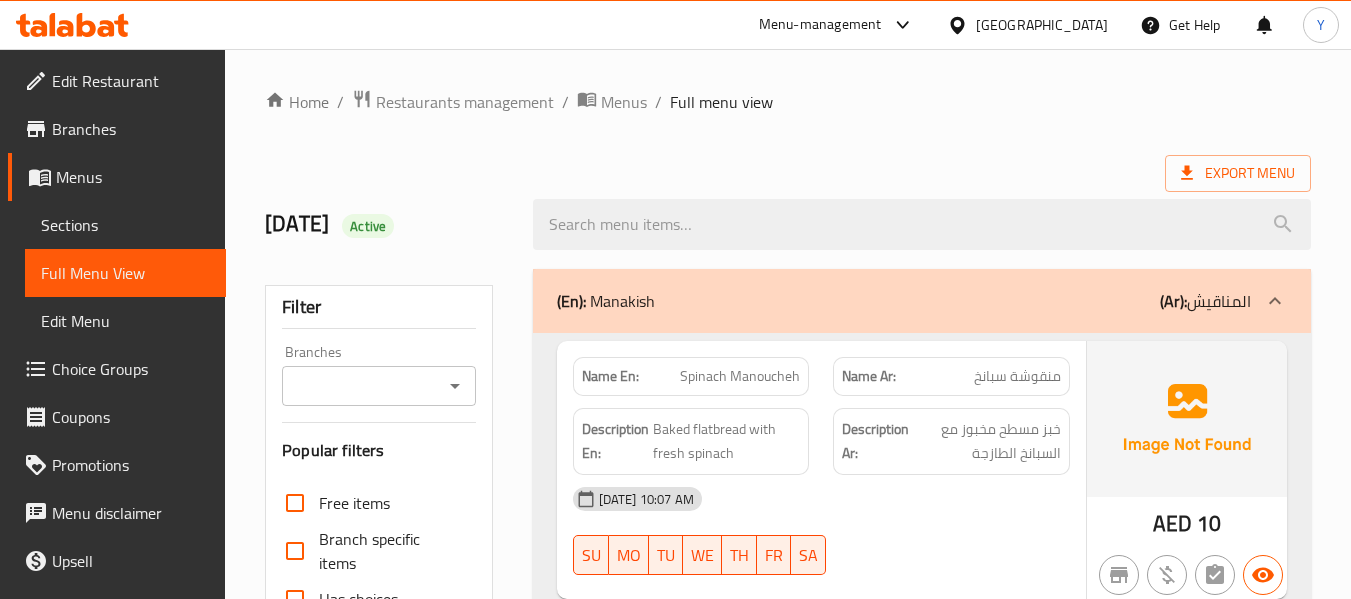 scroll, scrollTop: 4019, scrollLeft: 0, axis: vertical 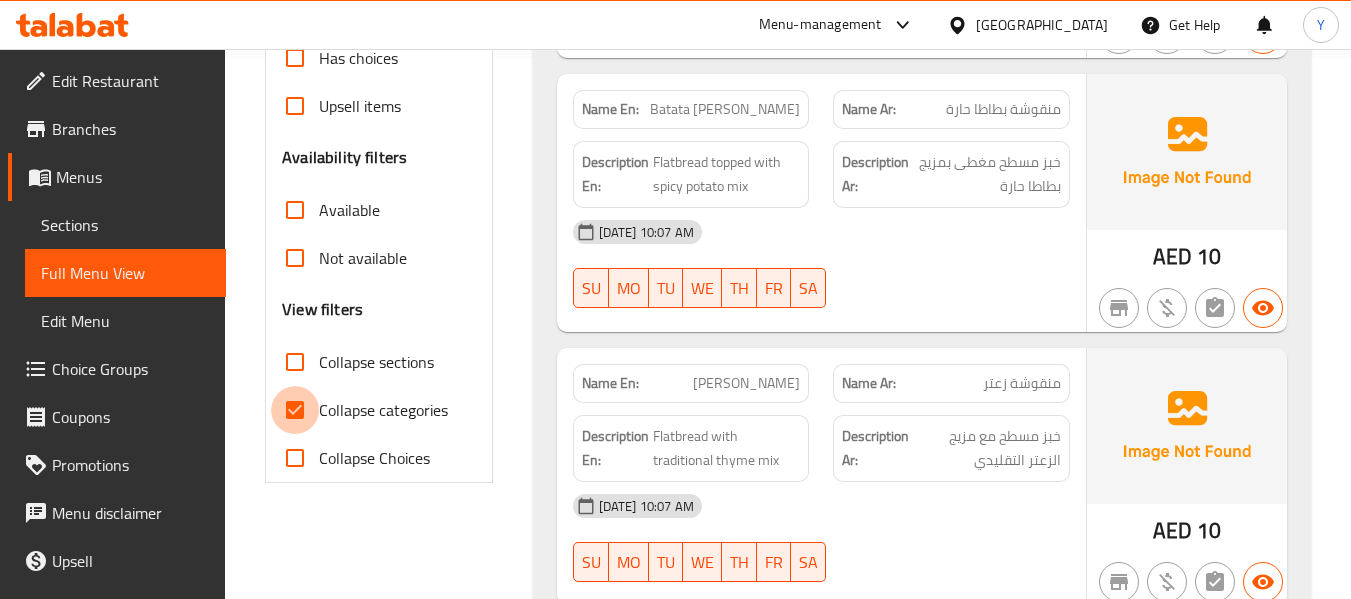 click on "Collapse categories" at bounding box center [295, 410] 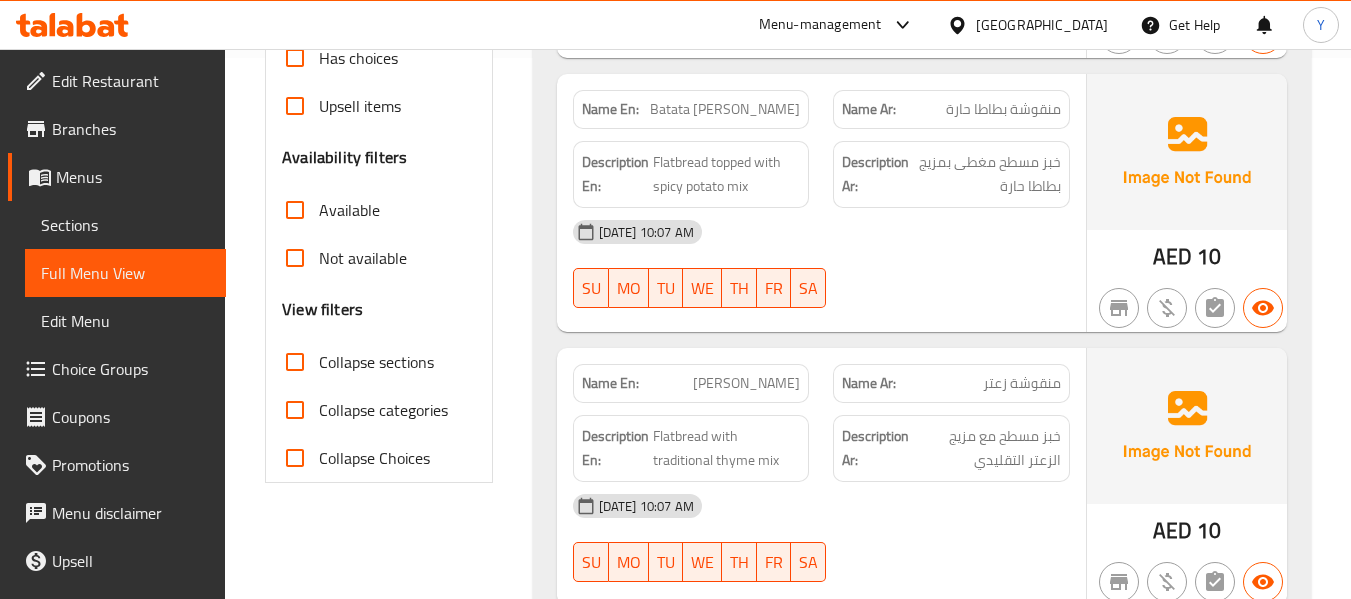 click on "Name Ar: منقوشة بطاطا حارة" at bounding box center (951, 109) 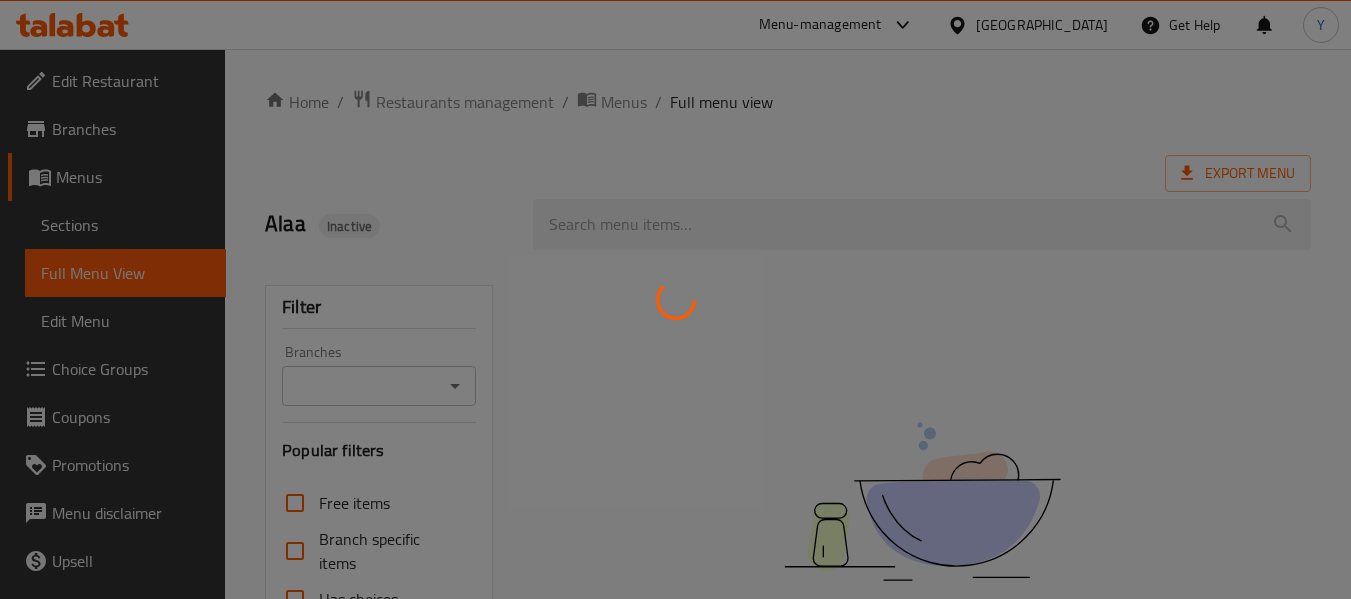scroll, scrollTop: 0, scrollLeft: 0, axis: both 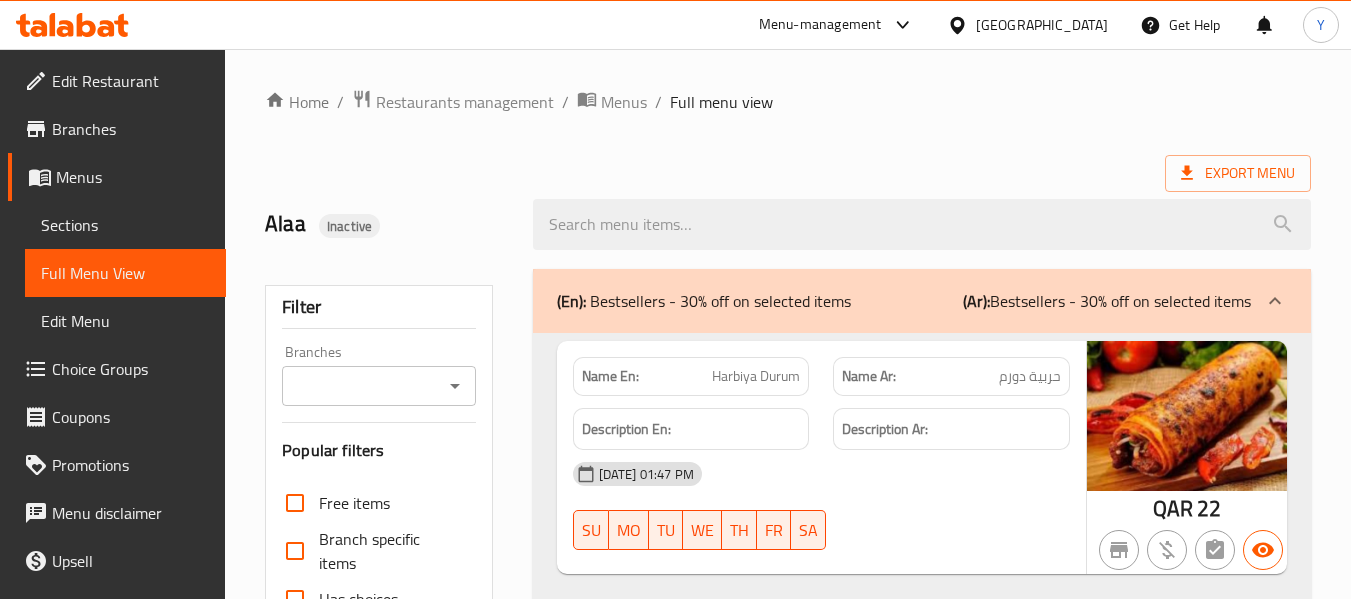 click on "[GEOGRAPHIC_DATA]" at bounding box center (1042, 25) 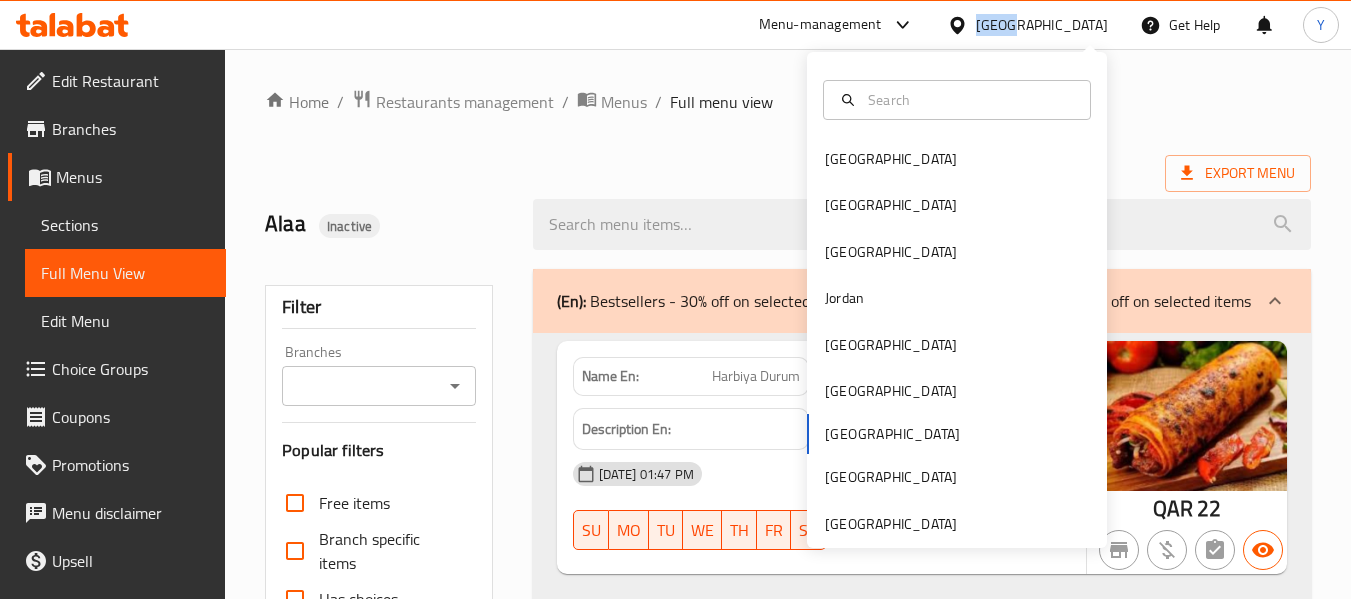 click on "Qatar" at bounding box center [1042, 25] 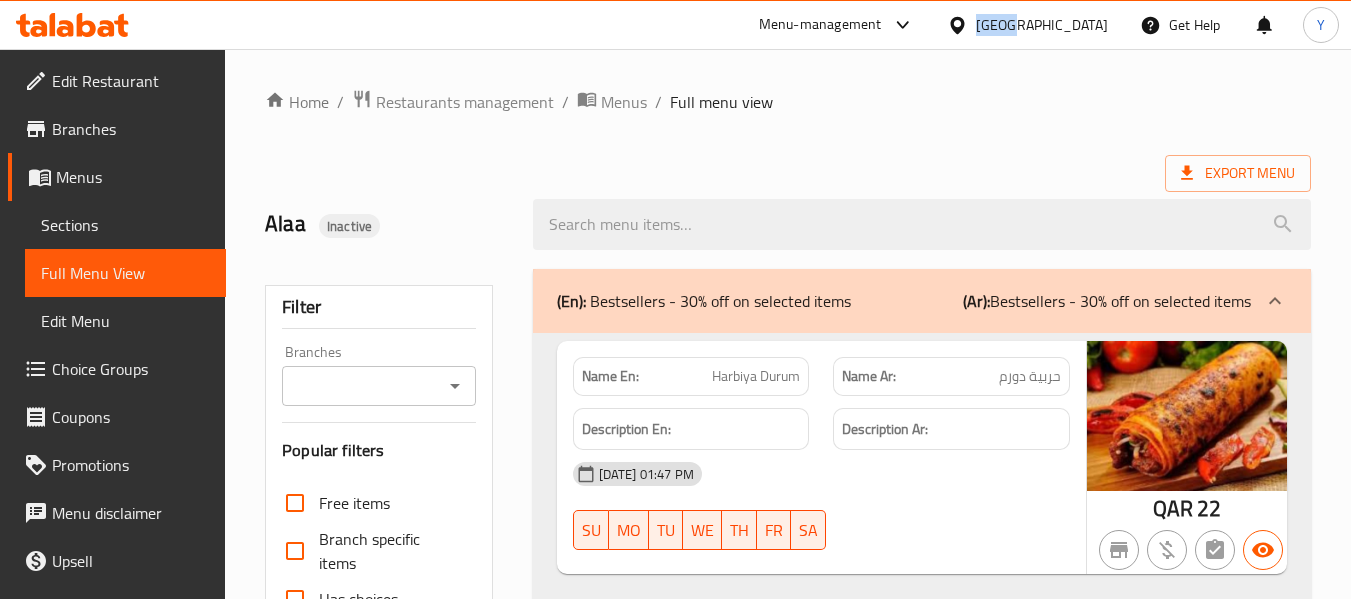 click on "Qatar" at bounding box center (1042, 25) 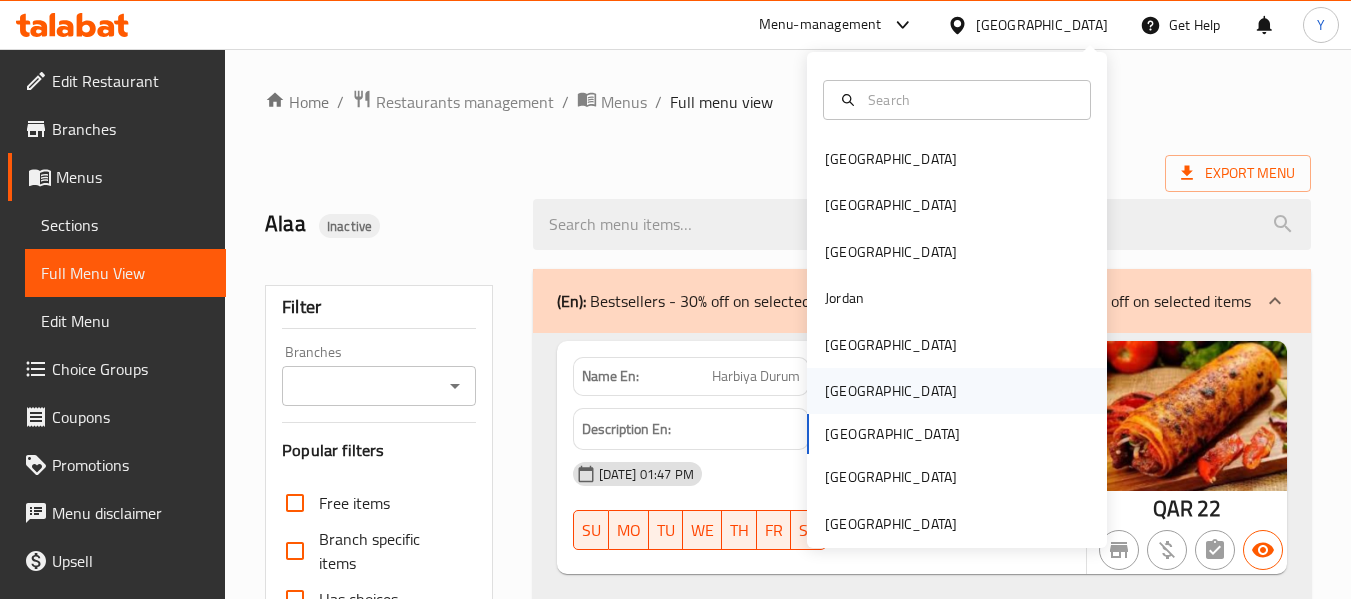 click on "Oman" at bounding box center (957, 391) 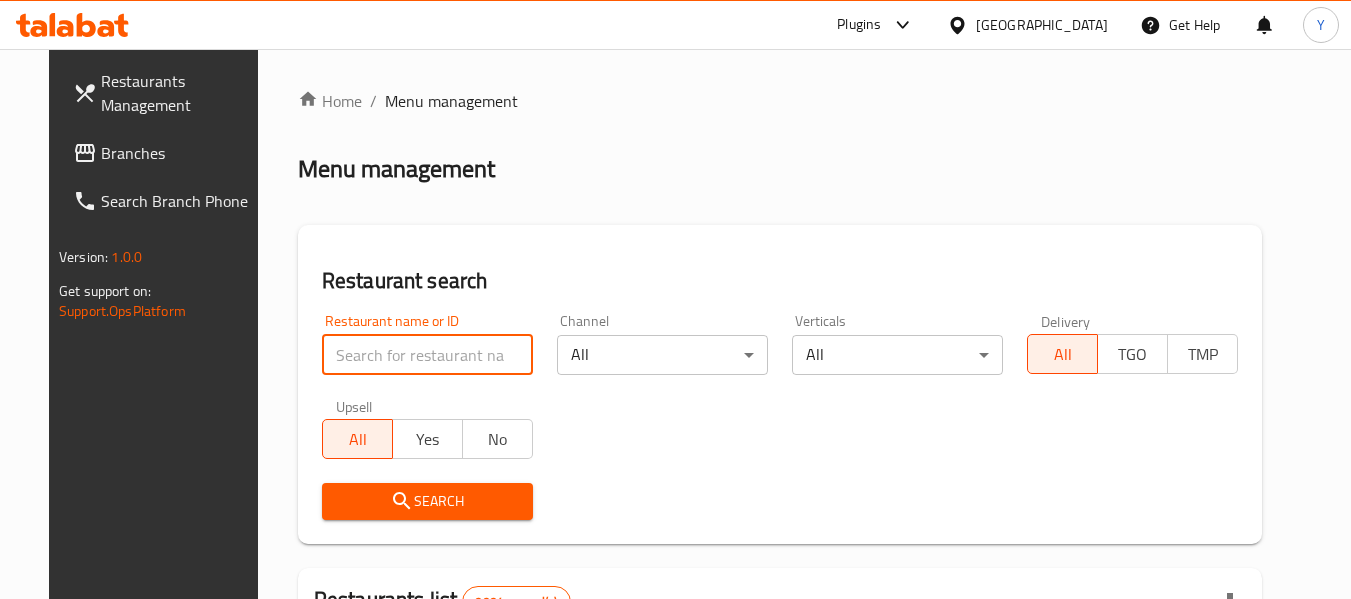 click at bounding box center (427, 355) 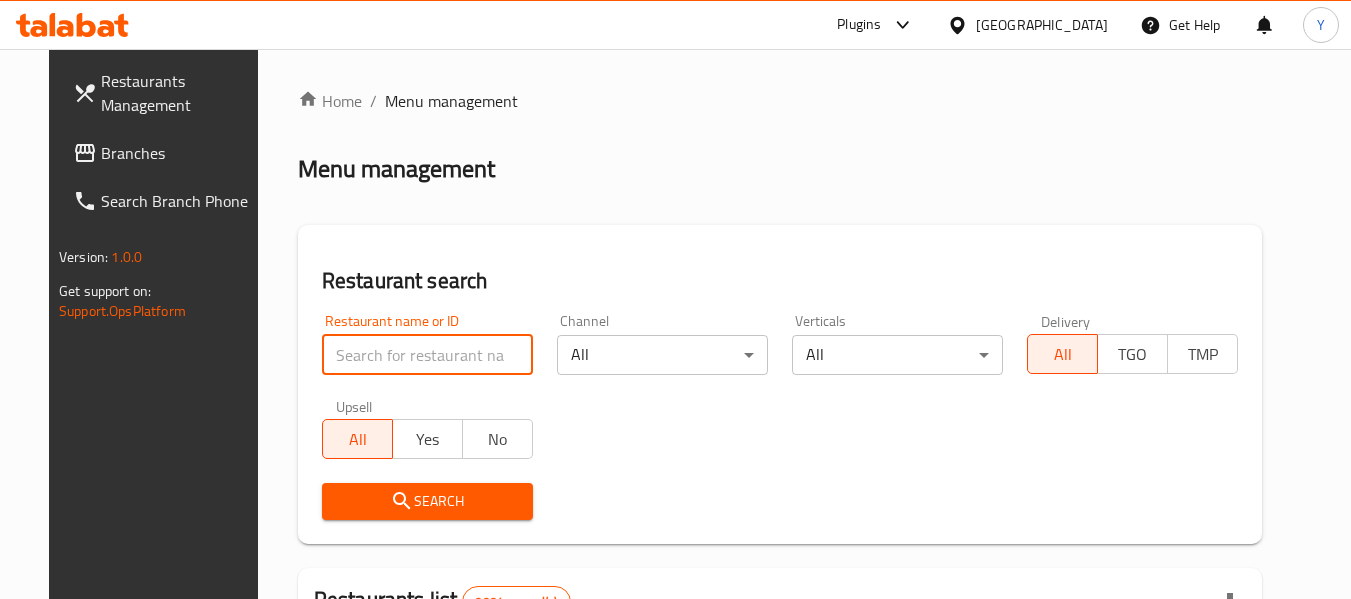 paste on "Freej Al Mubarakiya" 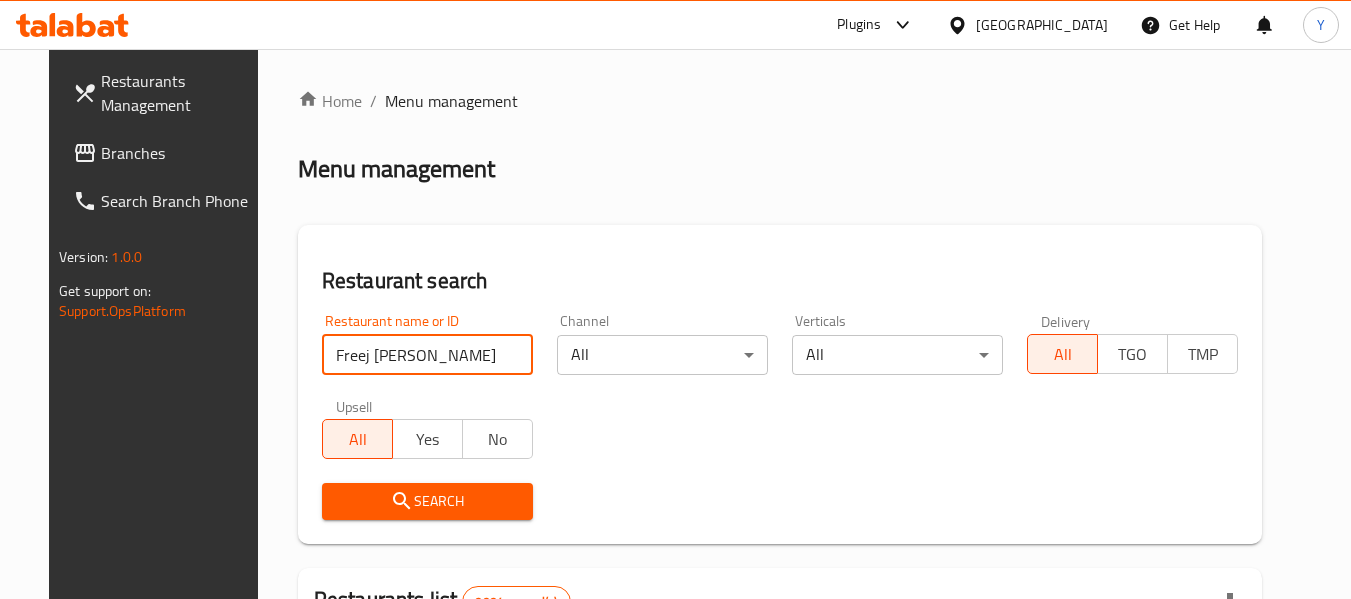 type on "Freej Al Mubarakiya" 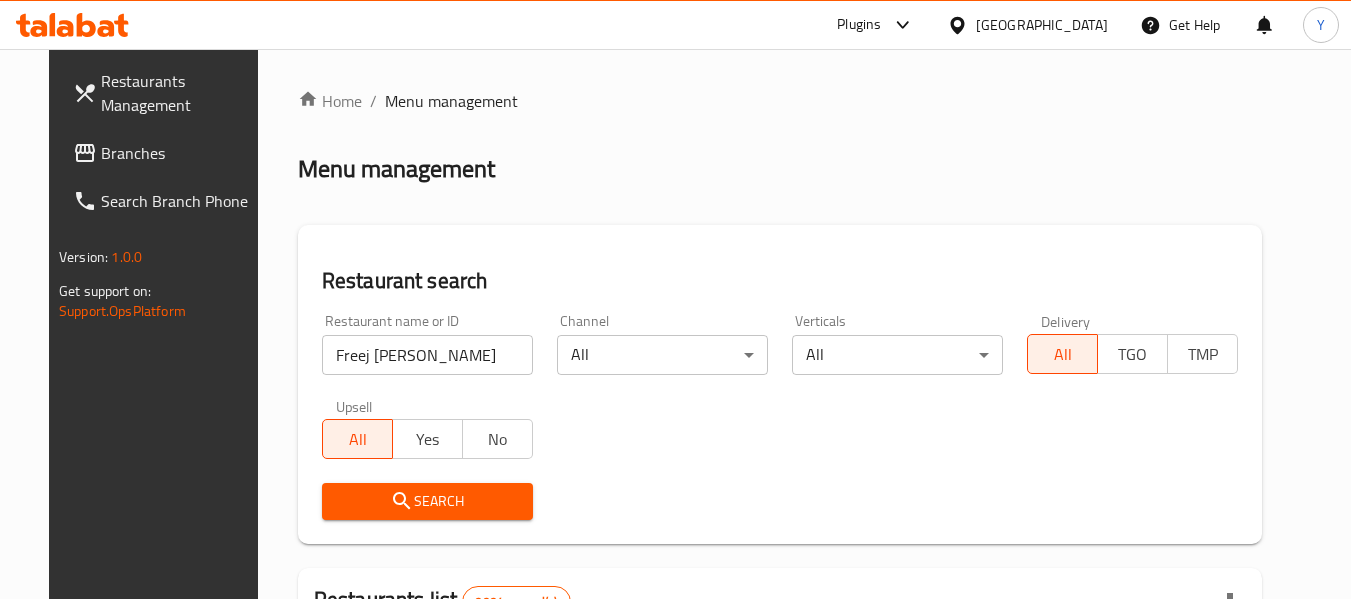 click on "Search" at bounding box center (427, 501) 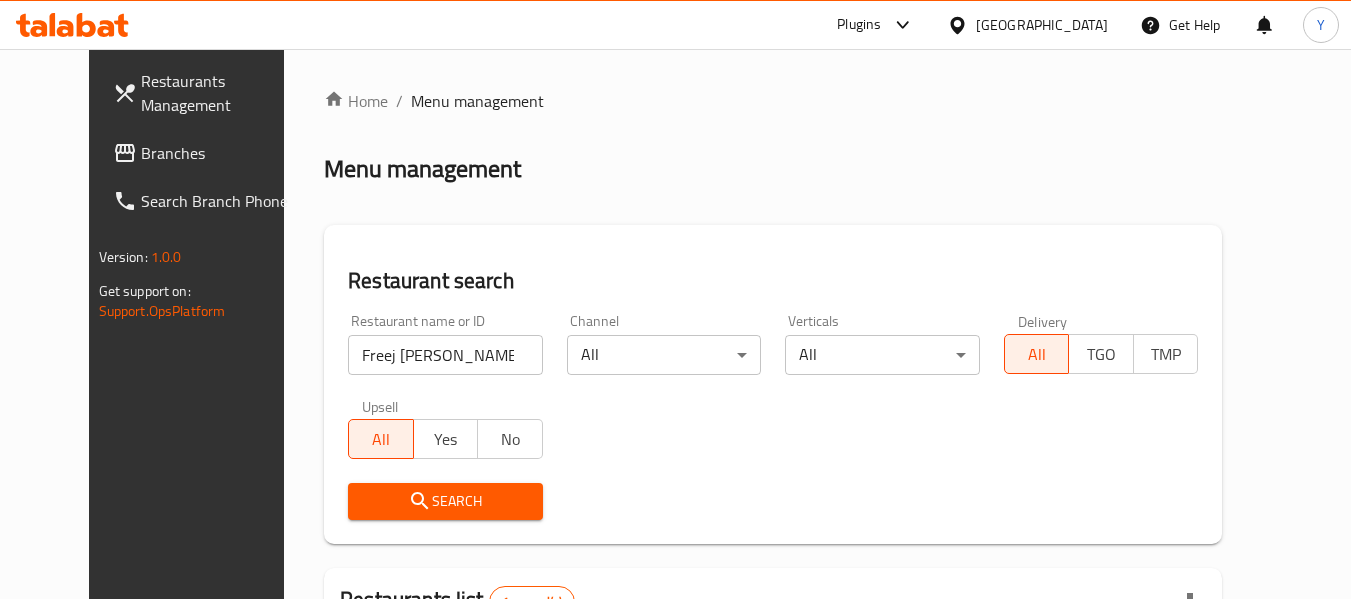 scroll, scrollTop: 268, scrollLeft: 0, axis: vertical 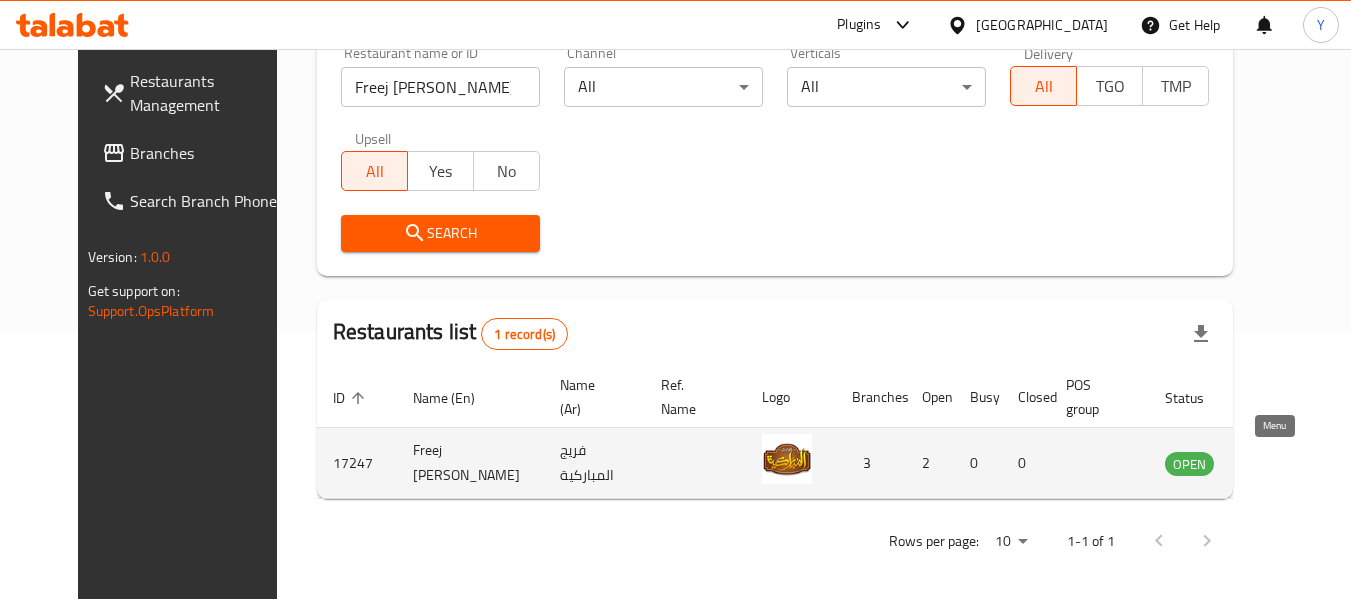 click 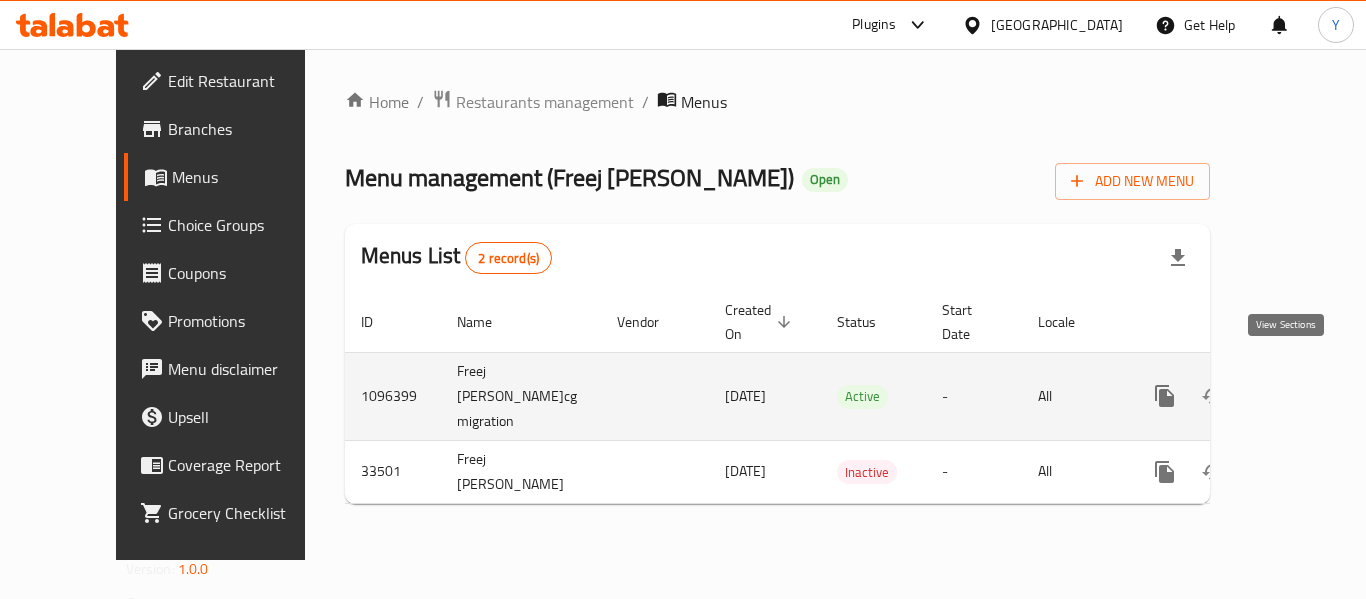 click 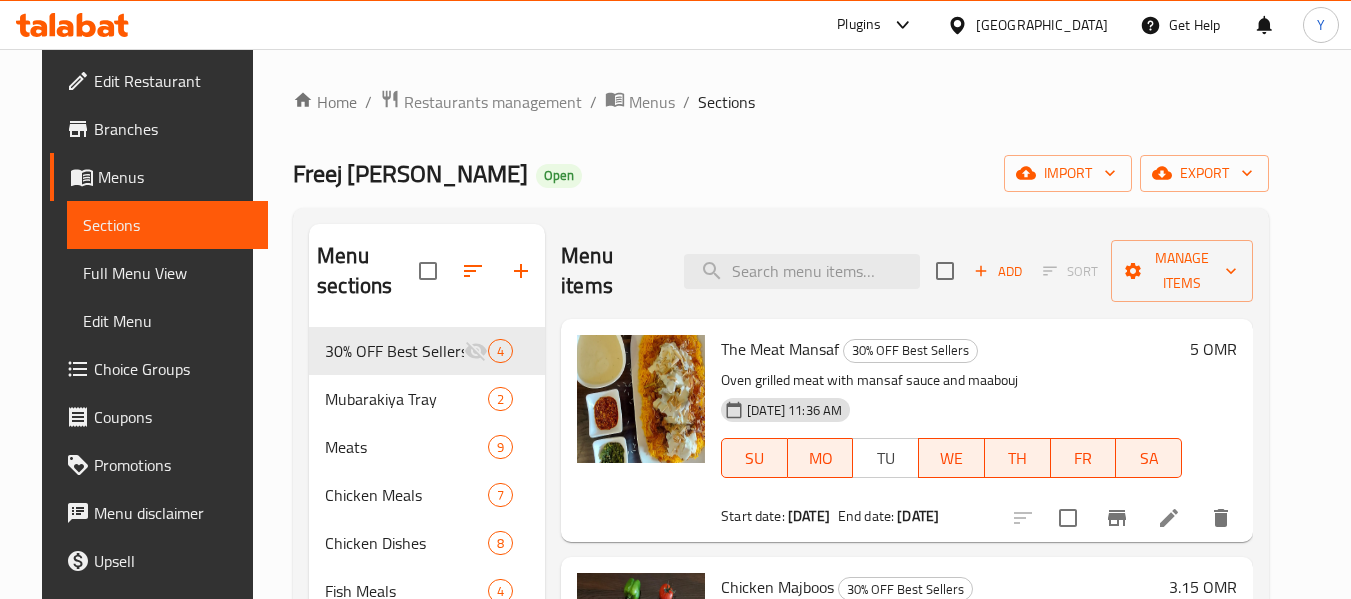 click on "Branches" at bounding box center (173, 129) 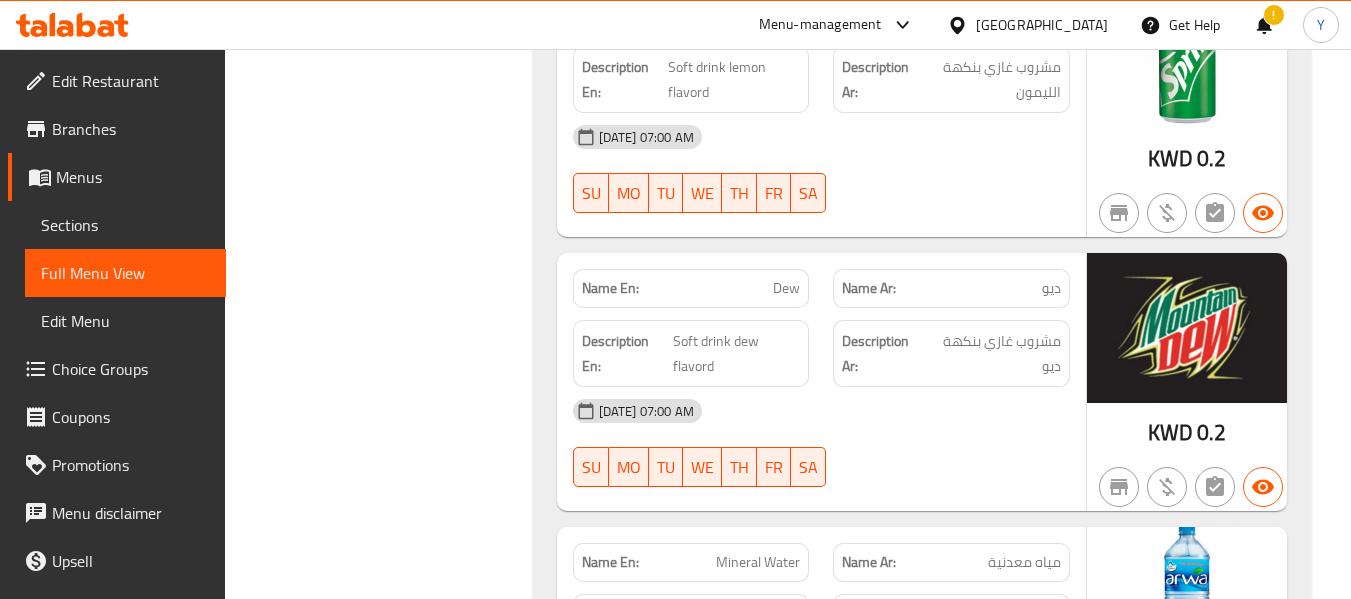 scroll, scrollTop: 11864, scrollLeft: 0, axis: vertical 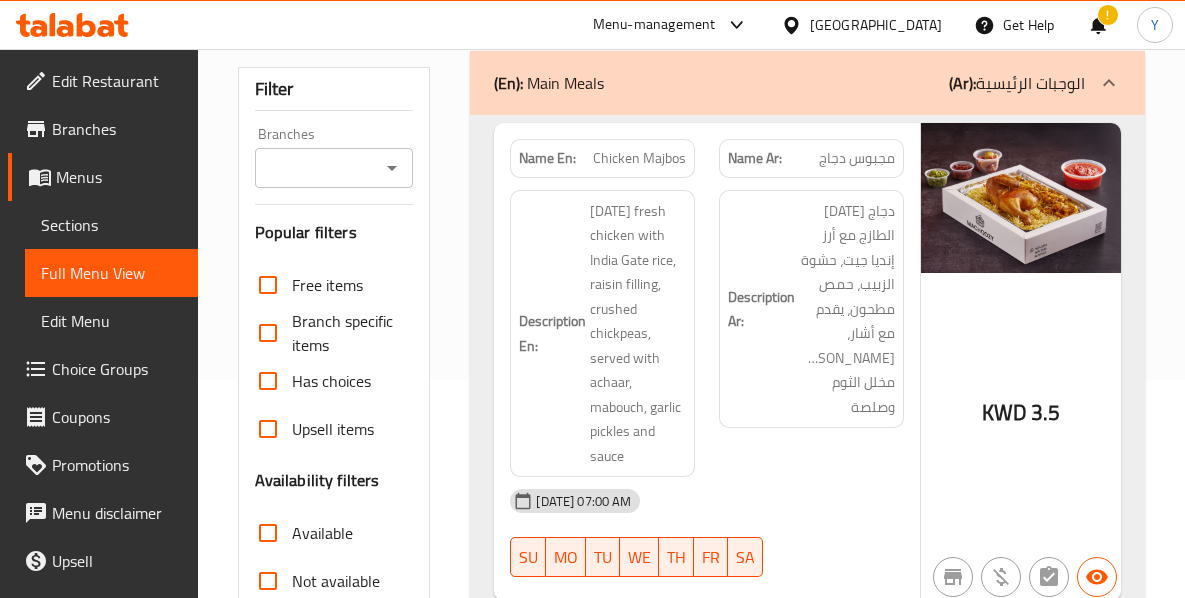 click on "Description Ar: دجاج [DATE] الطازج مع أرز إنديا جيت، حشوة الزبيب، حمص مطحون، يقدم مع أشار، [PERSON_NAME]، مخلل الثوم وصلصة" at bounding box center [811, 309] 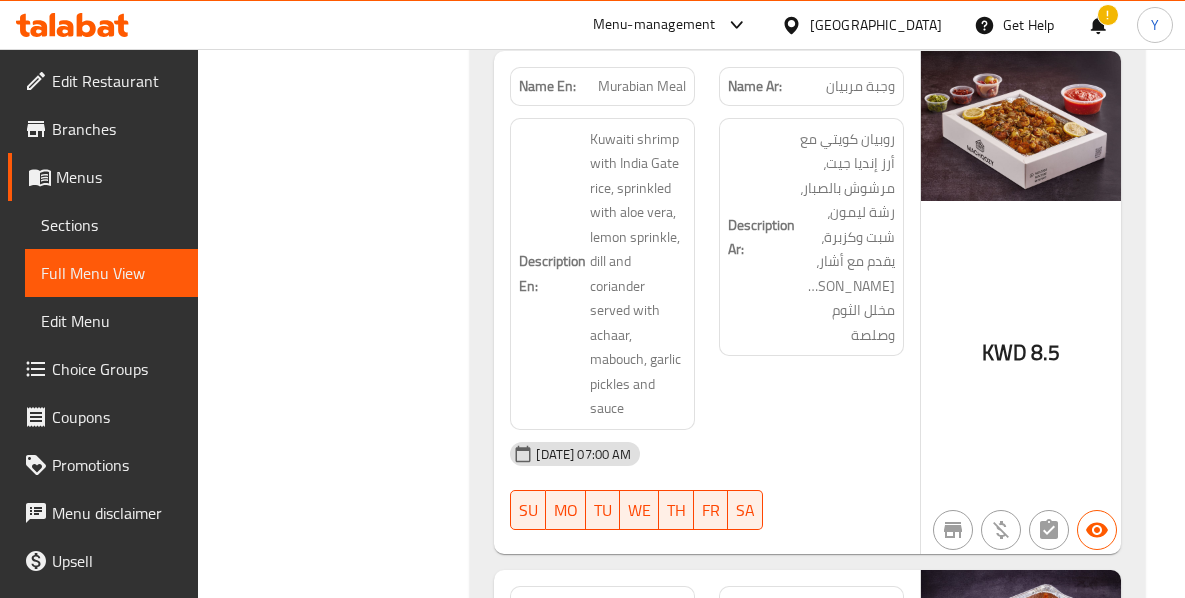 scroll, scrollTop: 1898, scrollLeft: 0, axis: vertical 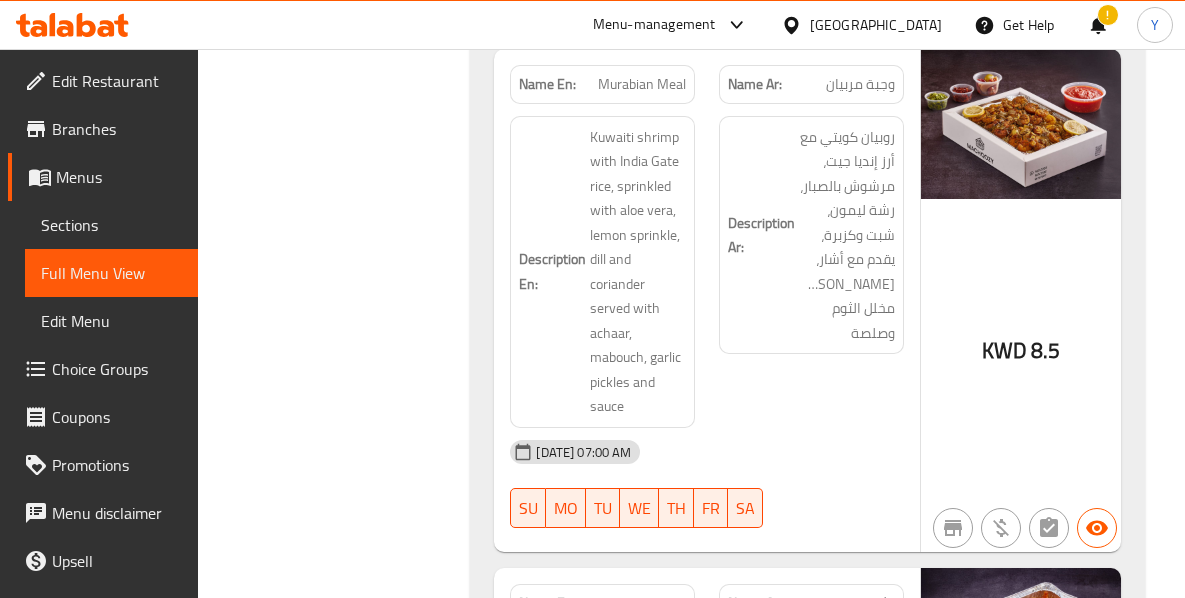 click on "[DATE] 07:00 AM SU MO TU WE TH FR SA" at bounding box center (707, 484) 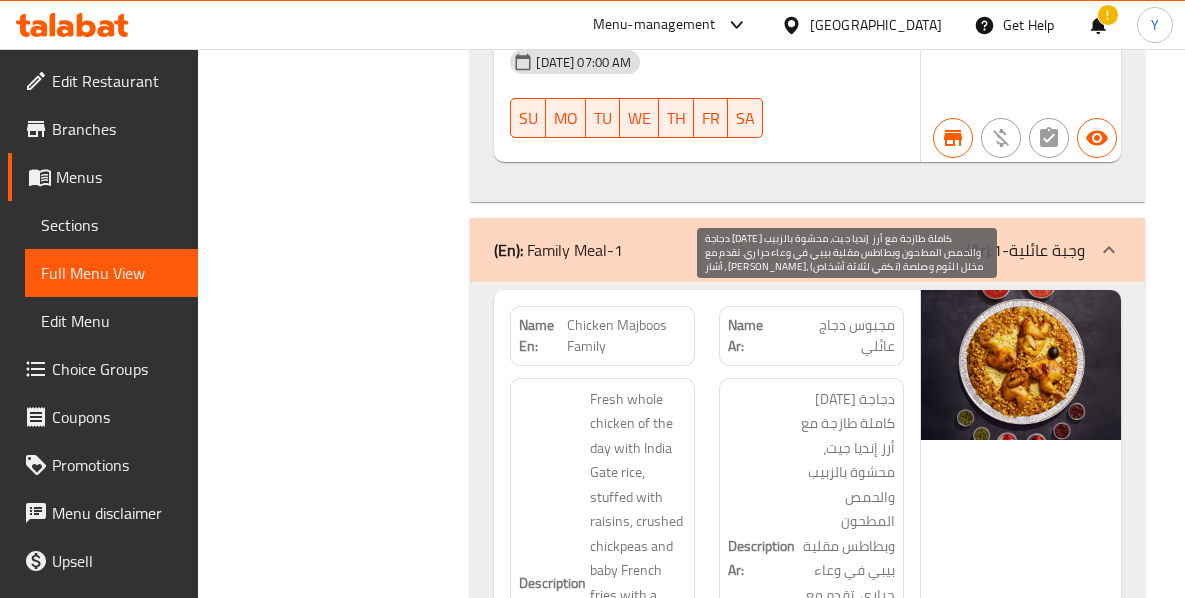 scroll, scrollTop: 4178, scrollLeft: 0, axis: vertical 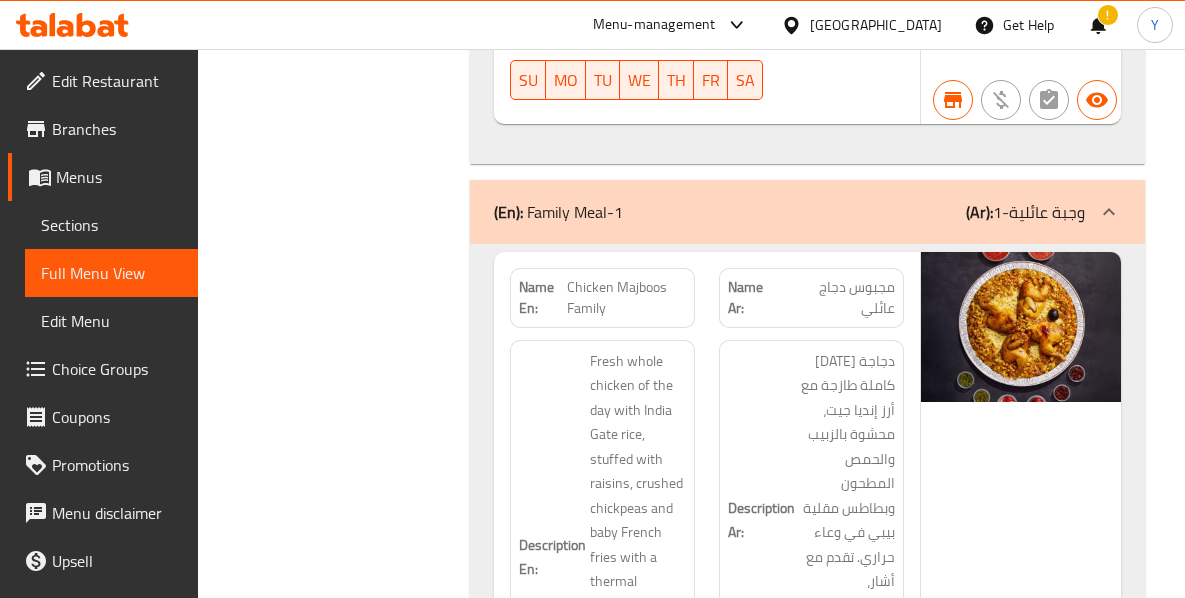 click on "KWD 9.9" at bounding box center [1021, -3598] 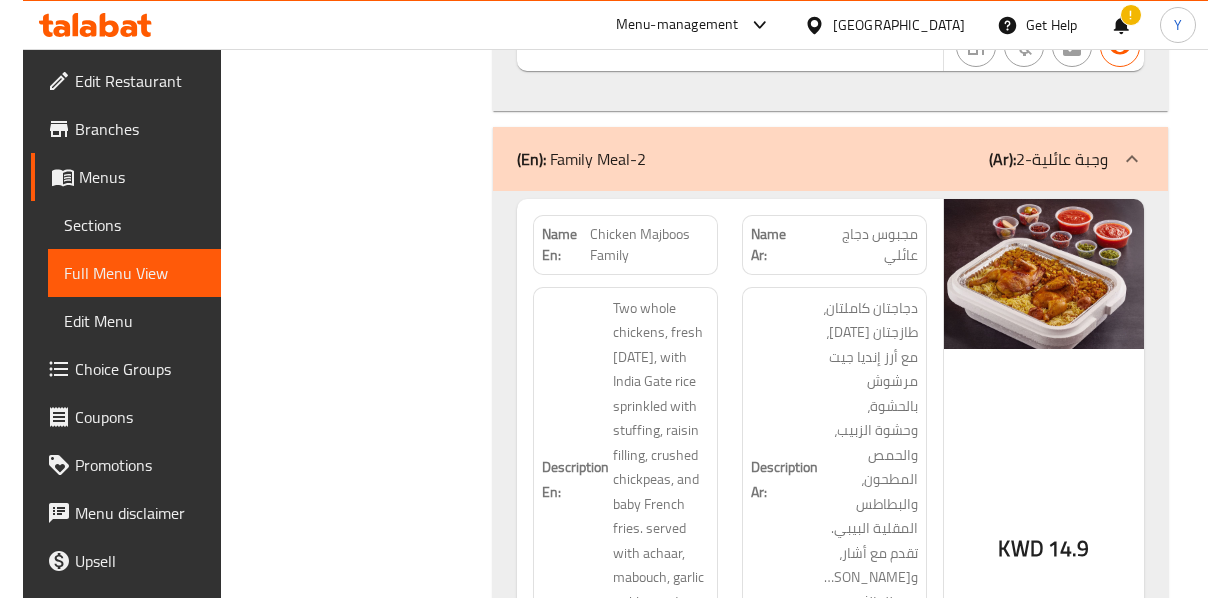 scroll, scrollTop: 6778, scrollLeft: 0, axis: vertical 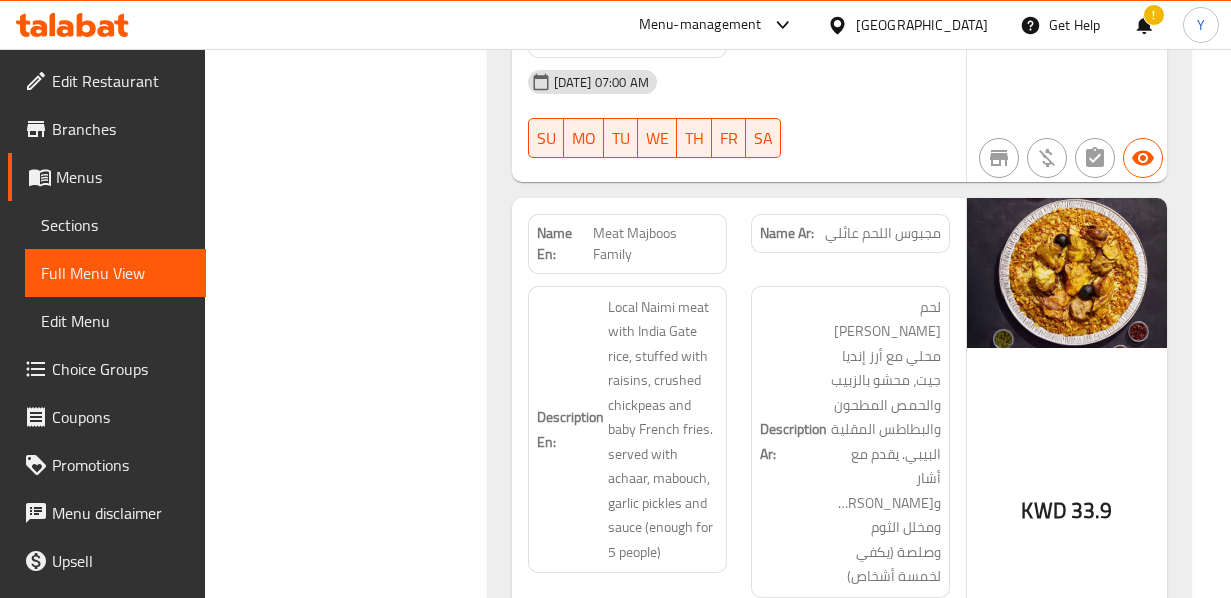 click on "Description Ar:" at bounding box center [793, -5830] 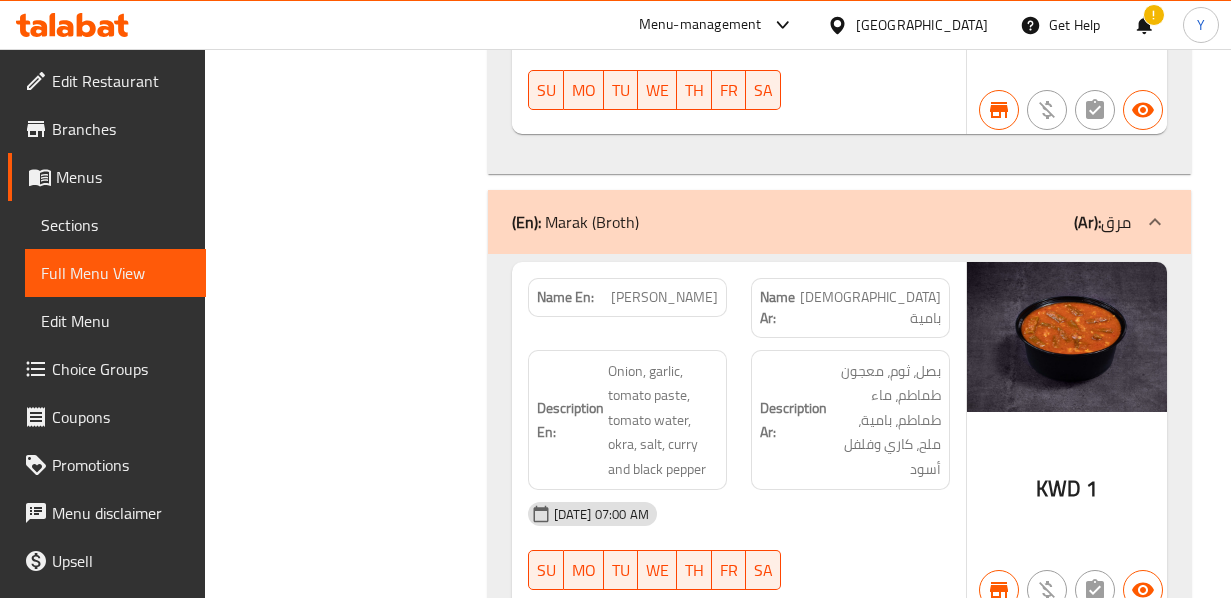 scroll, scrollTop: 8258, scrollLeft: 0, axis: vertical 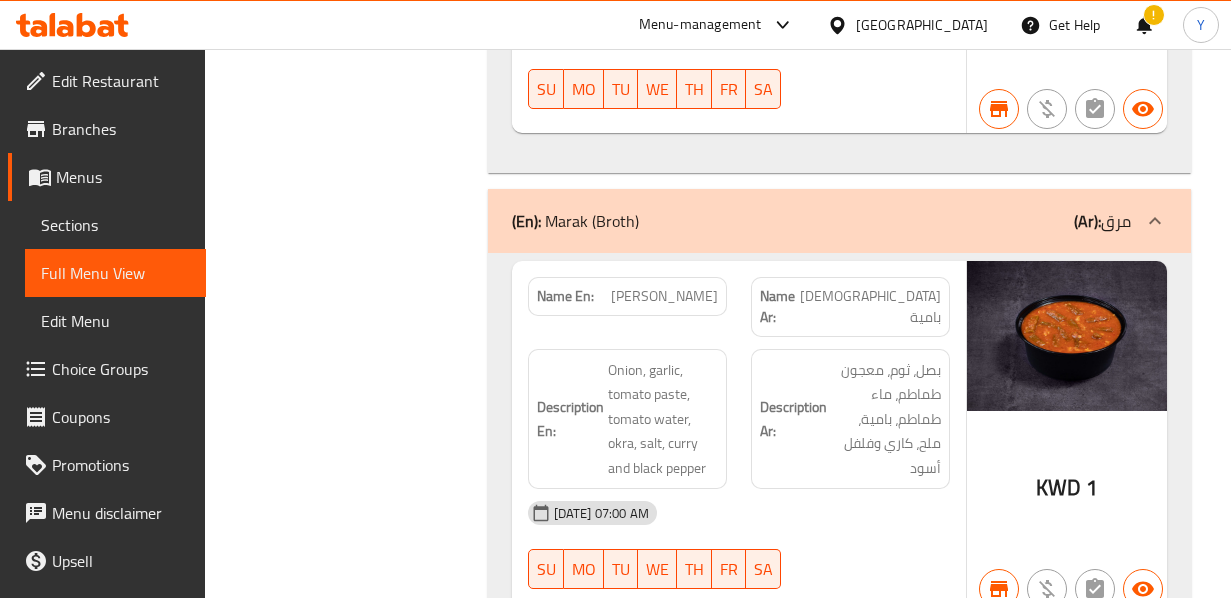 click on "Name En: Marak Okra Name Ar: مرق بامية Description En: Onion, garlic, tomato paste, tomato water, okra, salt, curry and black pepper Description Ar: بصل، ثوم، معجون طماطم، ماء طماطم، بامية، ملح، كاري وفلفل أسود 14-07-2025 07:00 AM SU MO TU WE TH FR SA KWD 1 Name En: Potato Marak Name Ar: مرق بطاطا ماراك Description En: Potatoes, tomatoes, onions, garlic and tomato paste Description Ar: البطاطس والطماطم والبصل والثوم ومعجون الطماطم 14-07-2025 07:00 AM SU MO TU WE TH FR SA KWD 1" at bounding box center (839, -6080) 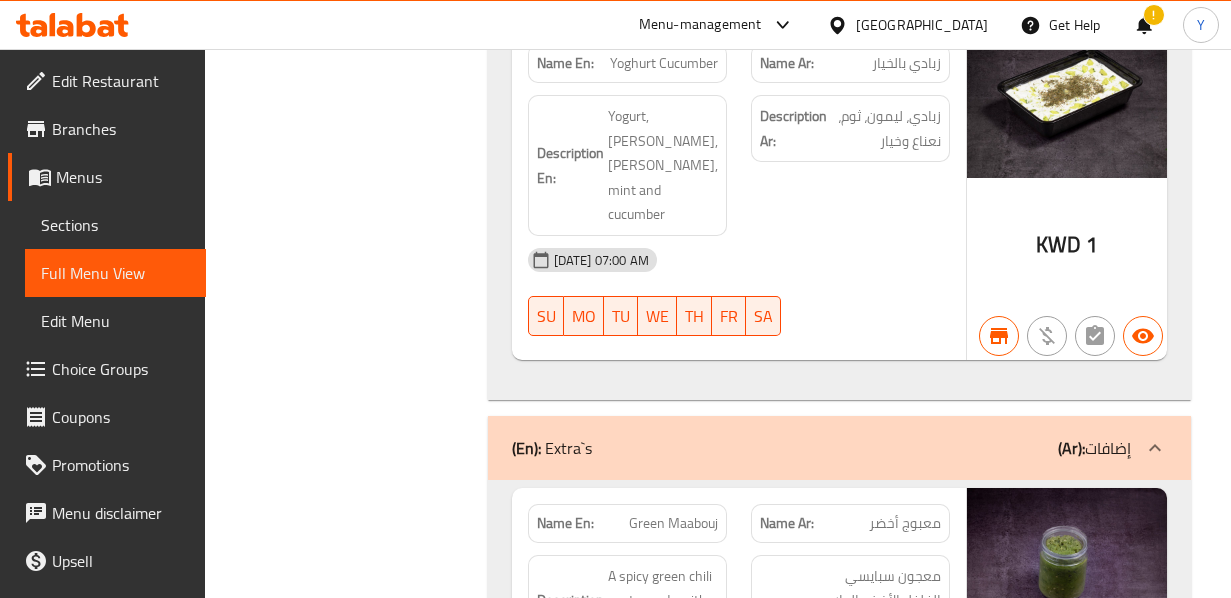 scroll, scrollTop: 10738, scrollLeft: 0, axis: vertical 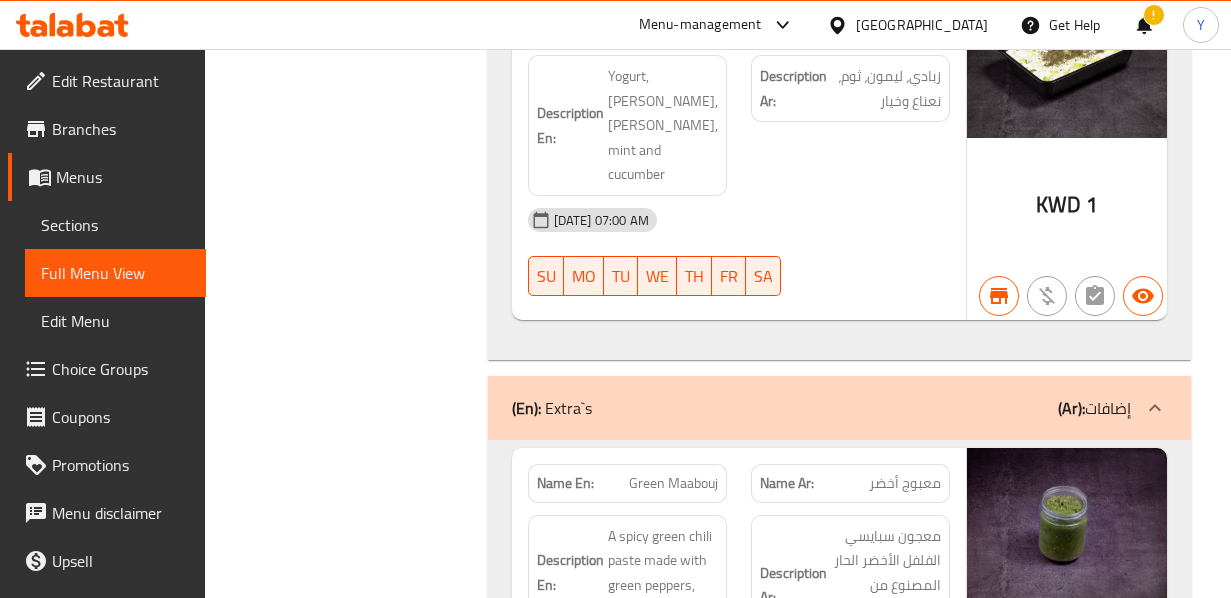 click on "14-07-2025 07:00 AM" at bounding box center (739, -10092) 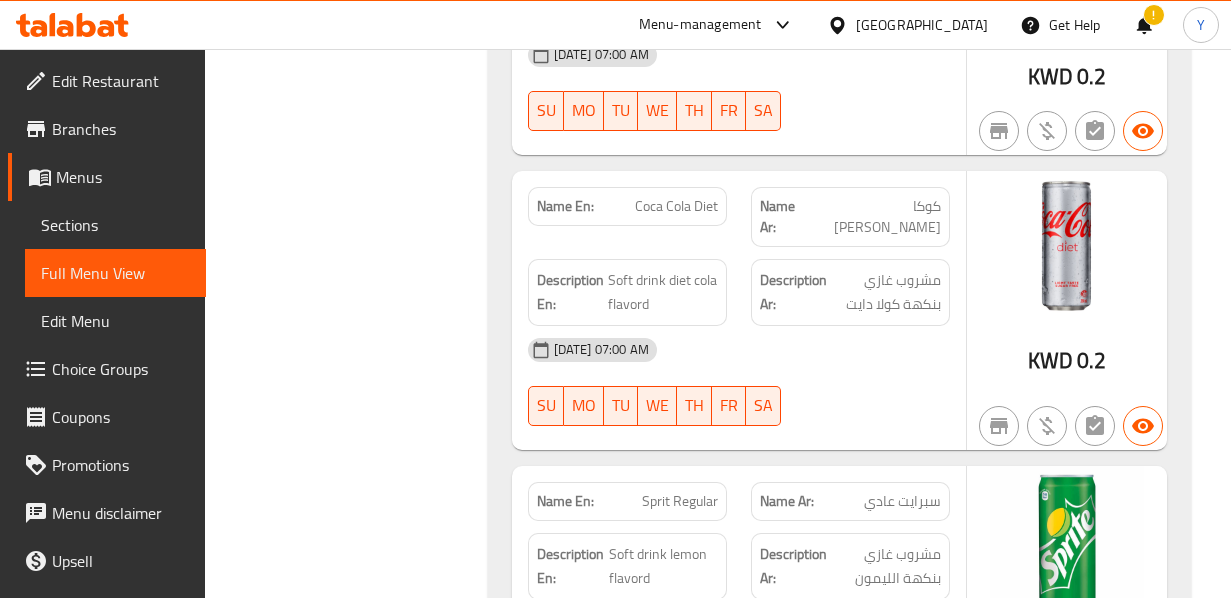 scroll, scrollTop: 13115, scrollLeft: 0, axis: vertical 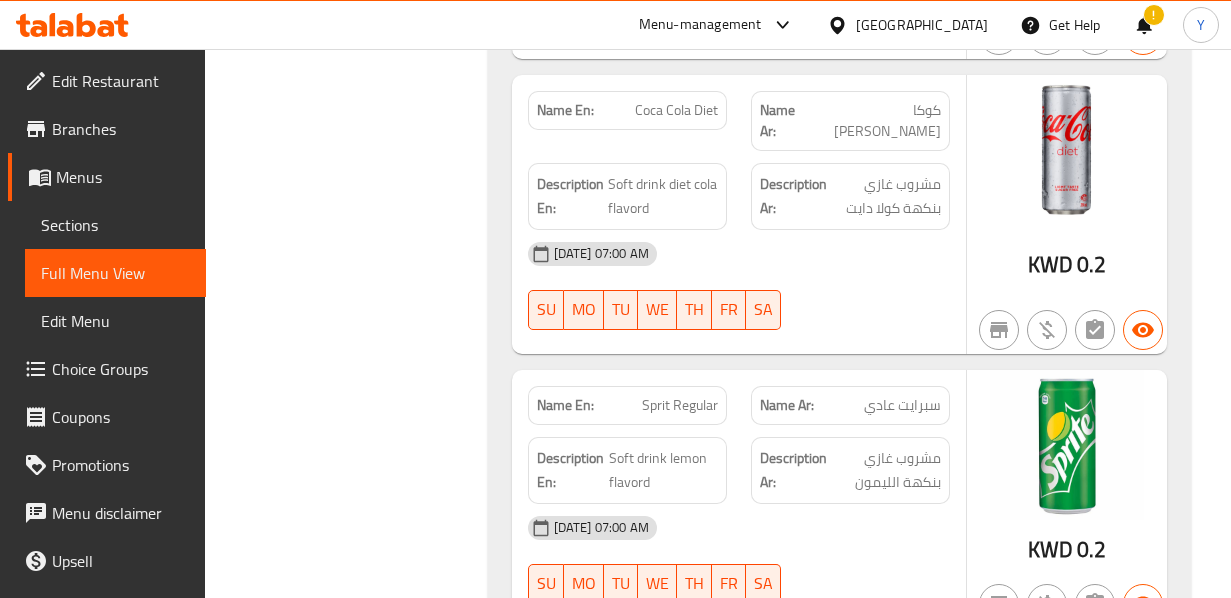 click on "​ Menu-management Kuwait Get Help ! Y   Edit Restaurant   Branches   Menus   Sections   Full Menu View   Edit Menu   Choice Groups   Coupons   Promotions   Menu disclaimer   Upsell   Coverage Report   Grocery Checklist  Version:    1.0.0  Get support on:    Support.OpsPlatform Home / Restaurants management / Menus / Full menu view Export Menu updated   Active Filter Branches Branches Popular filters Free items Branch specific items Has choices Upsell items Availability filters Available Not available View filters Collapse sections Collapse categories Collapse Choices (En):   Main Meals (Ar): الوجبات الرئيسية Name En: Chicken Majbos Name Ar: مجبوس دجاج Description En: Today's fresh chicken with India Gate rice, raisin filling, crushed chickpeas, served with achaar, mabouch, garlic pickles and sauce Description Ar: 14-07-2025 07:00 AM SU MO TU WE TH FR SA KWD 3.5 Name En: Meat Majbos Name Ar: مجبوس لحم Description En: Description Ar: 14-07-2025 07:00 AM SU MO TU WE TH FR SA KWD" at bounding box center (615, -12816) 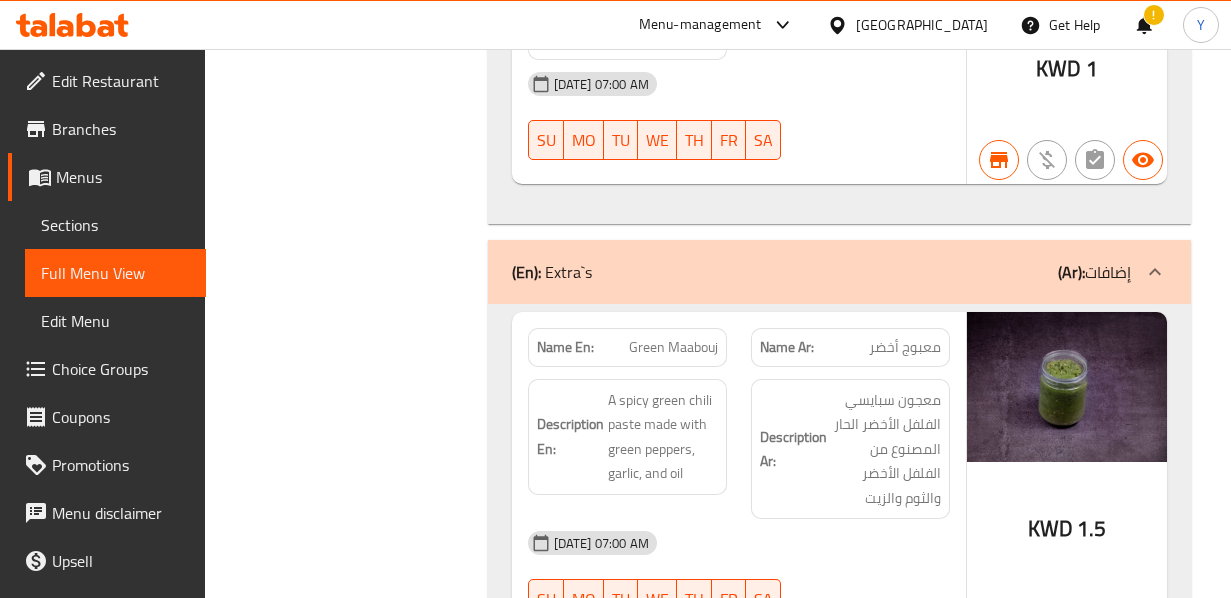scroll, scrollTop: 10351, scrollLeft: 0, axis: vertical 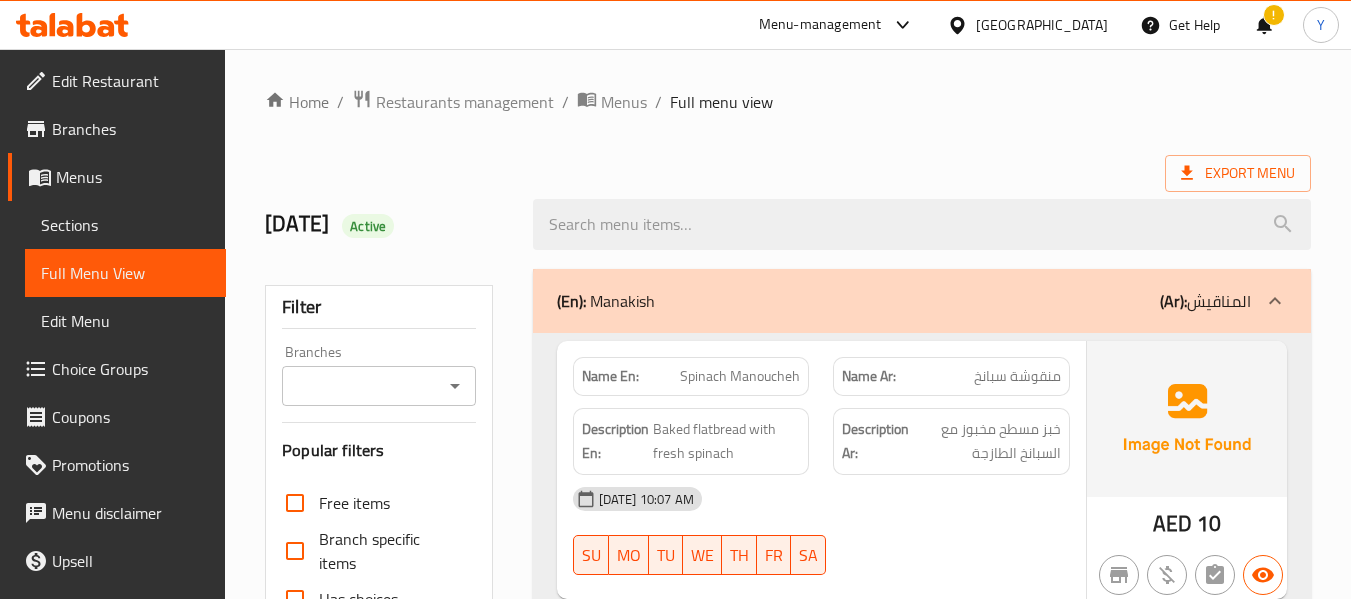 click on "Name En:" at bounding box center (610, 376) 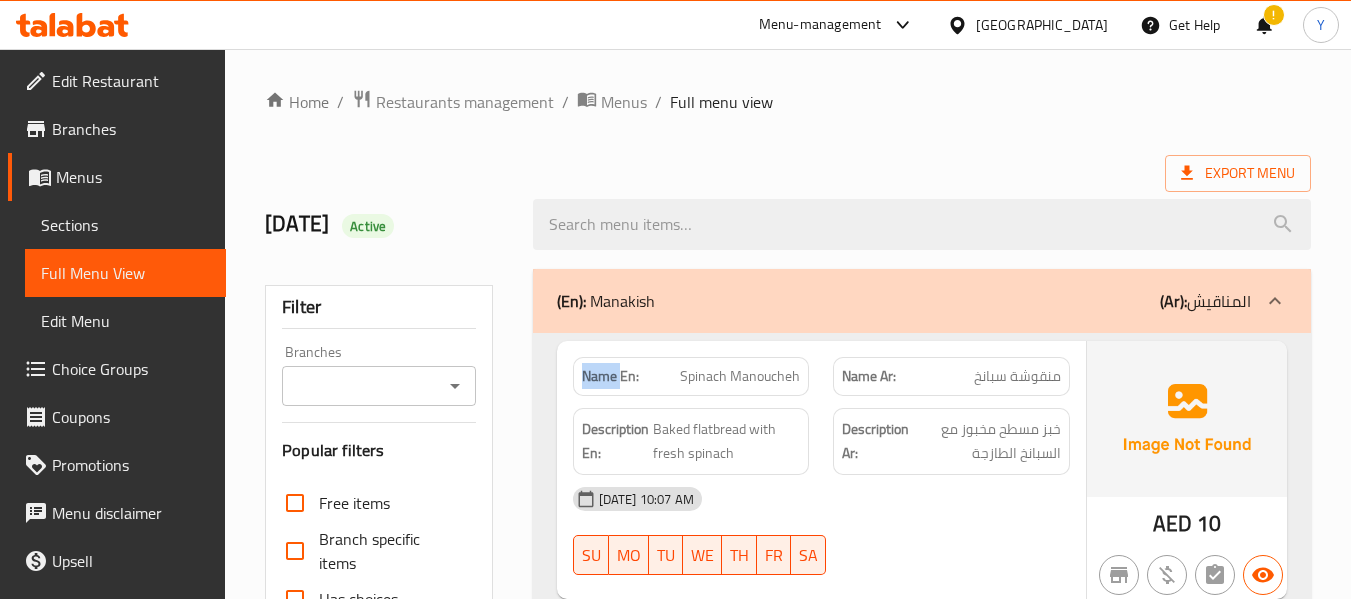 click on "Name En:" at bounding box center [610, 376] 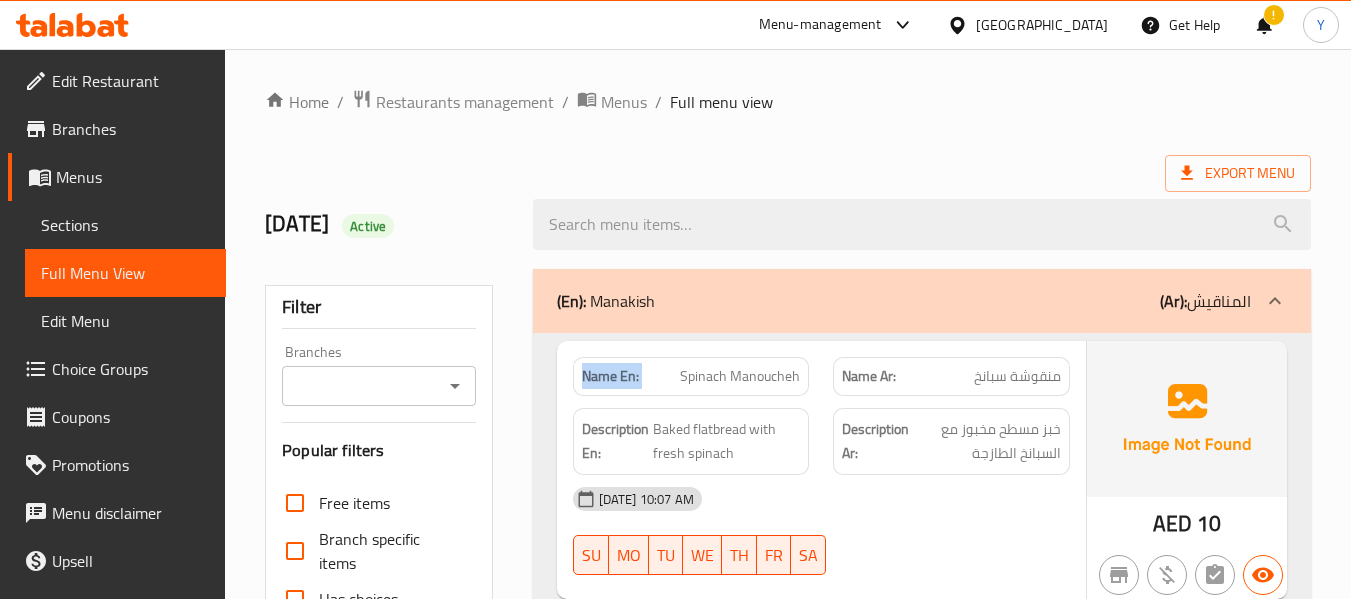 click on "Name En:" at bounding box center [610, 376] 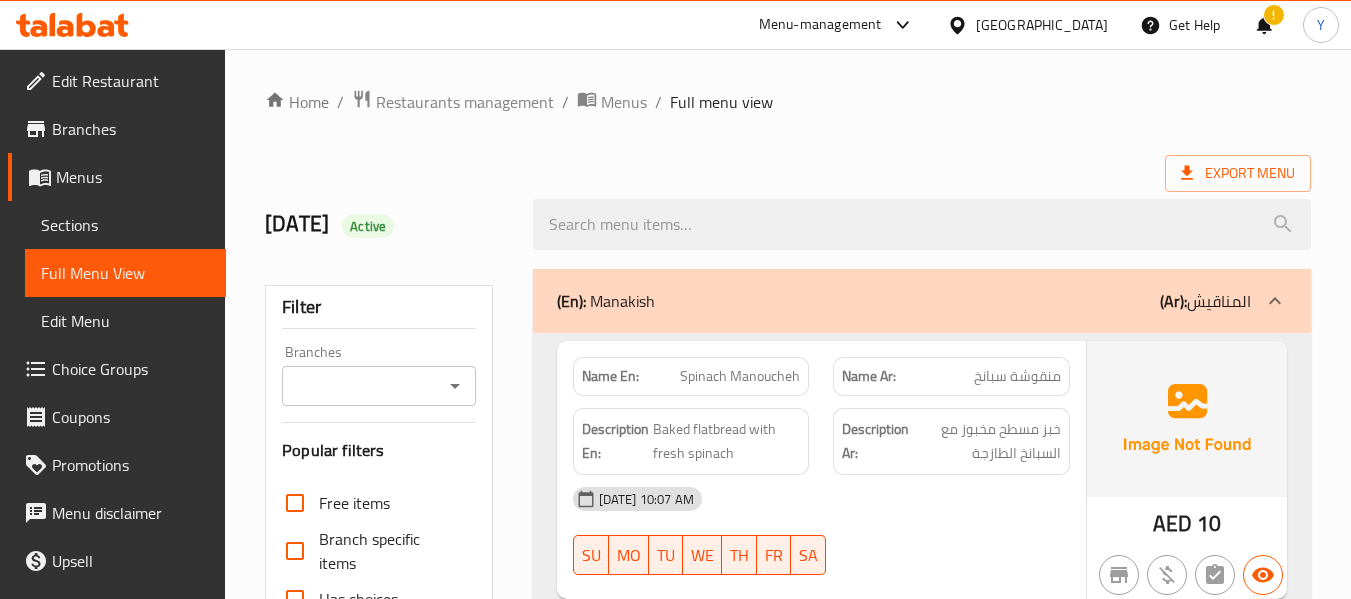 scroll, scrollTop: 350, scrollLeft: 0, axis: vertical 